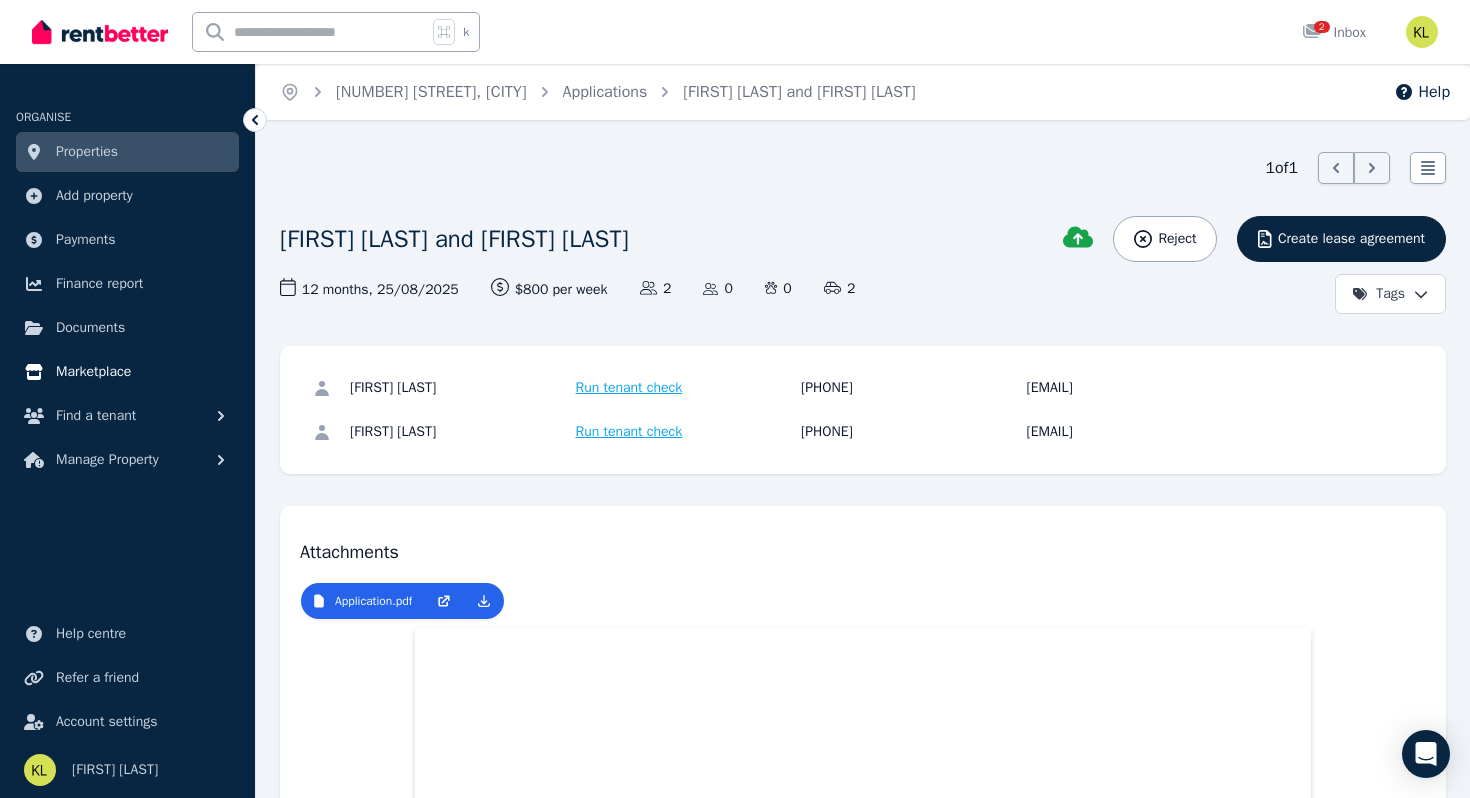 scroll, scrollTop: 2347, scrollLeft: 0, axis: vertical 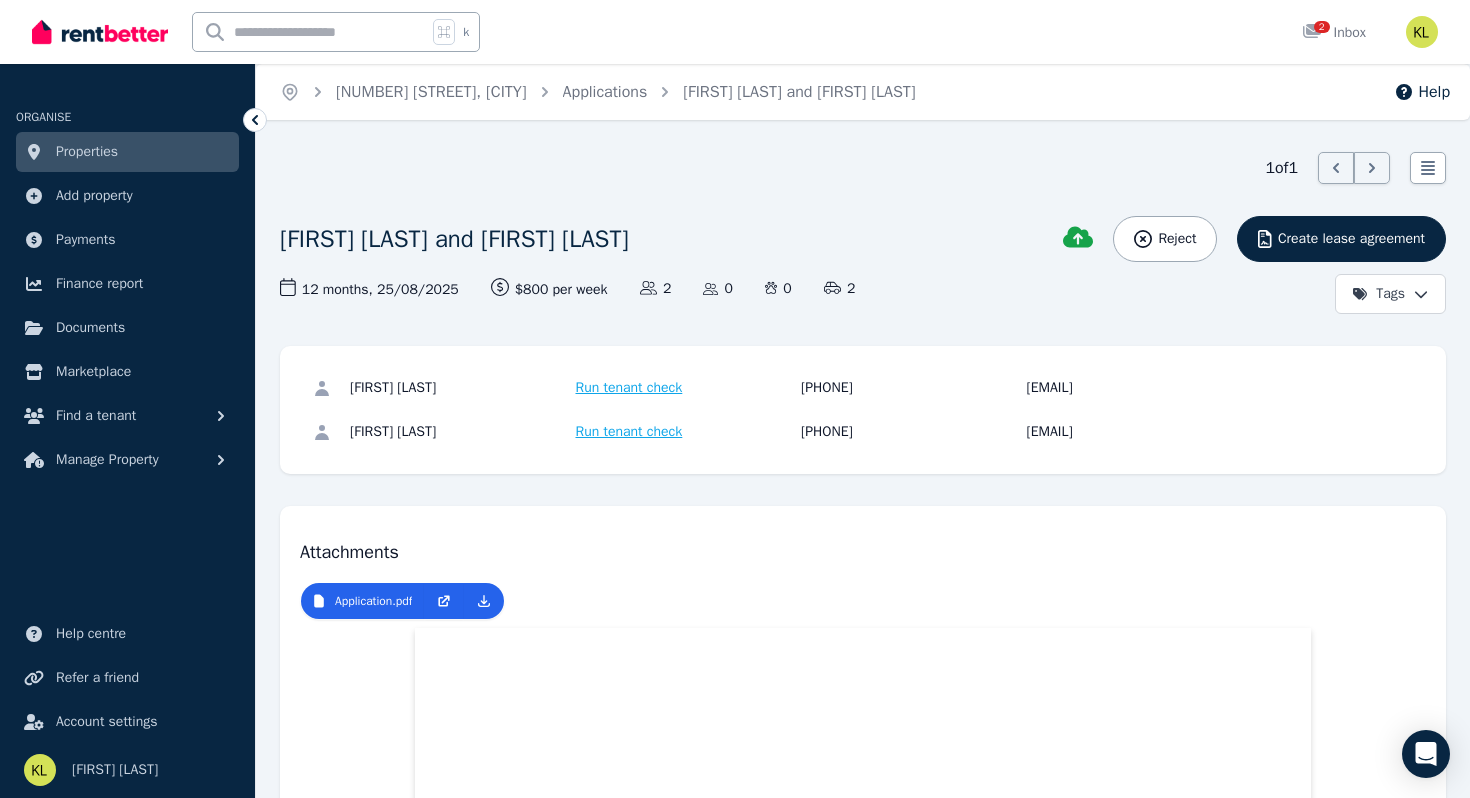 click 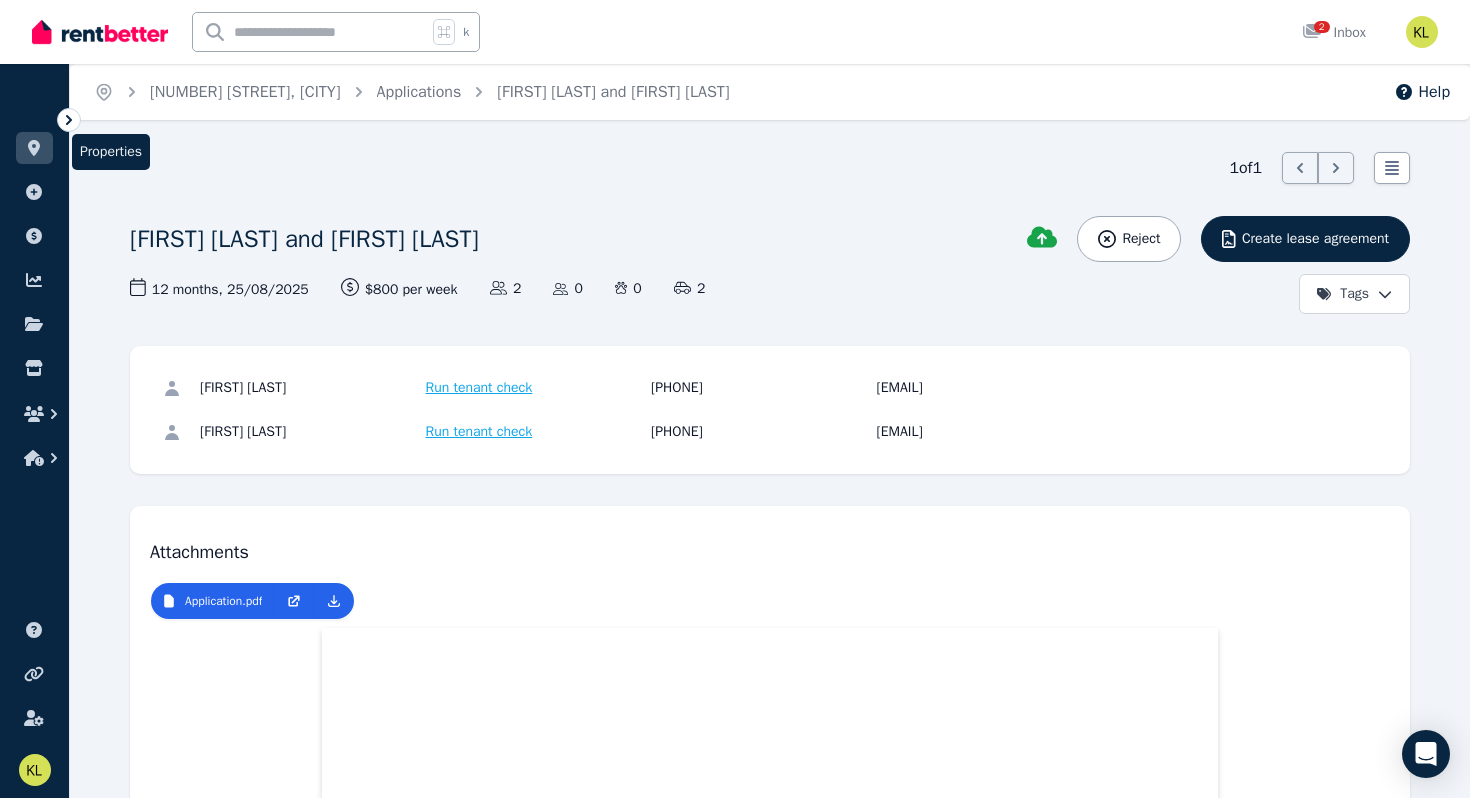click 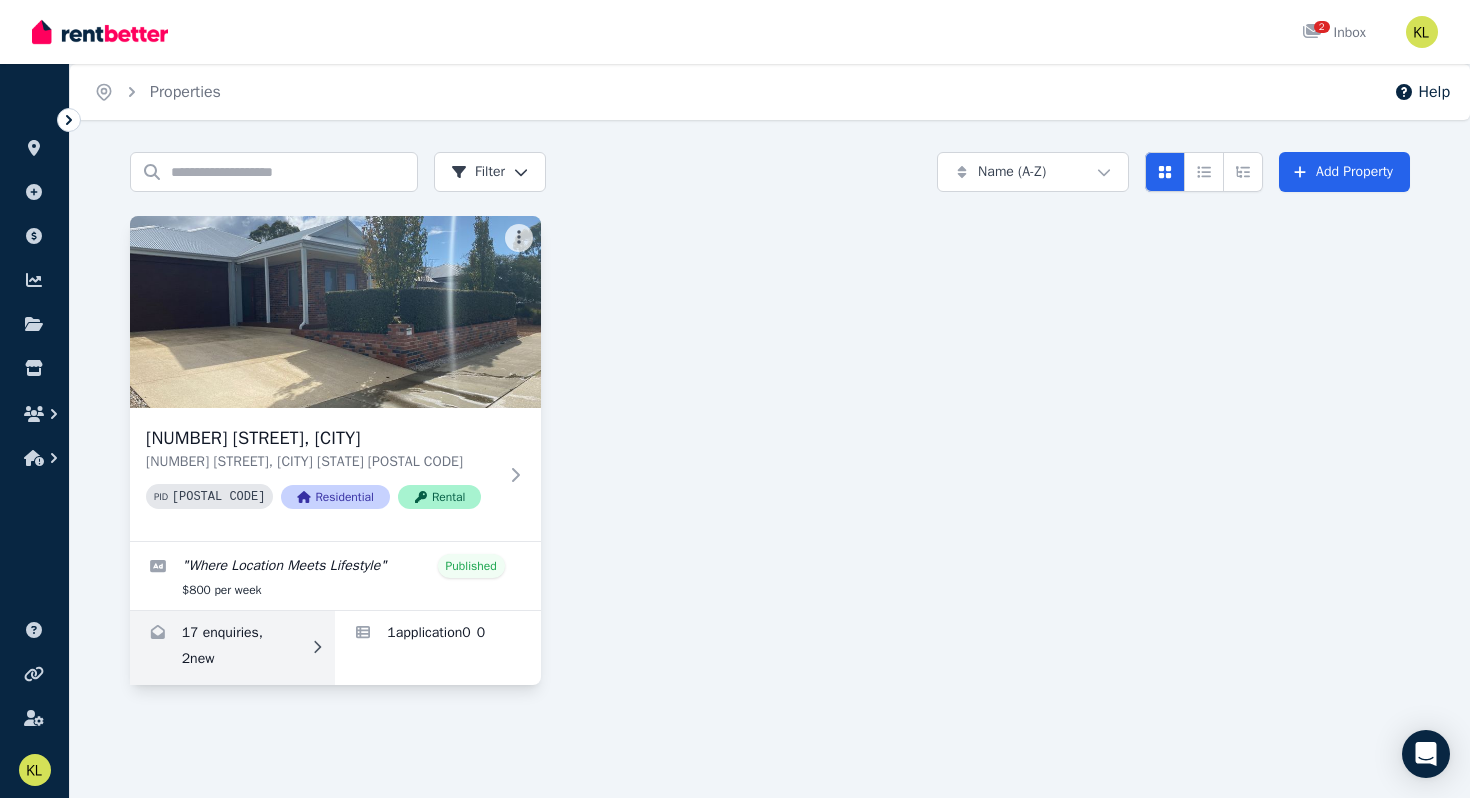 click at bounding box center (232, 648) 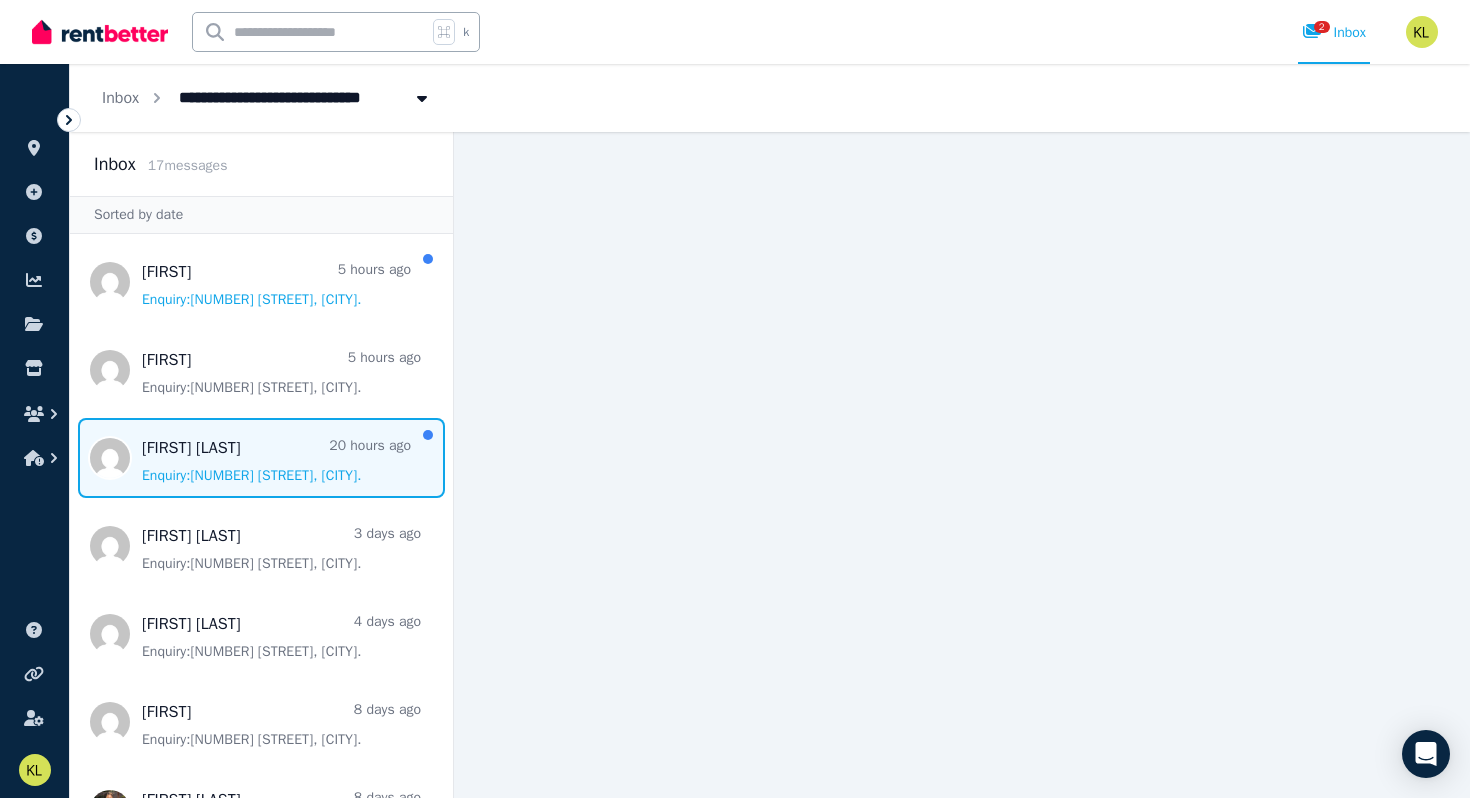 click at bounding box center [261, 458] 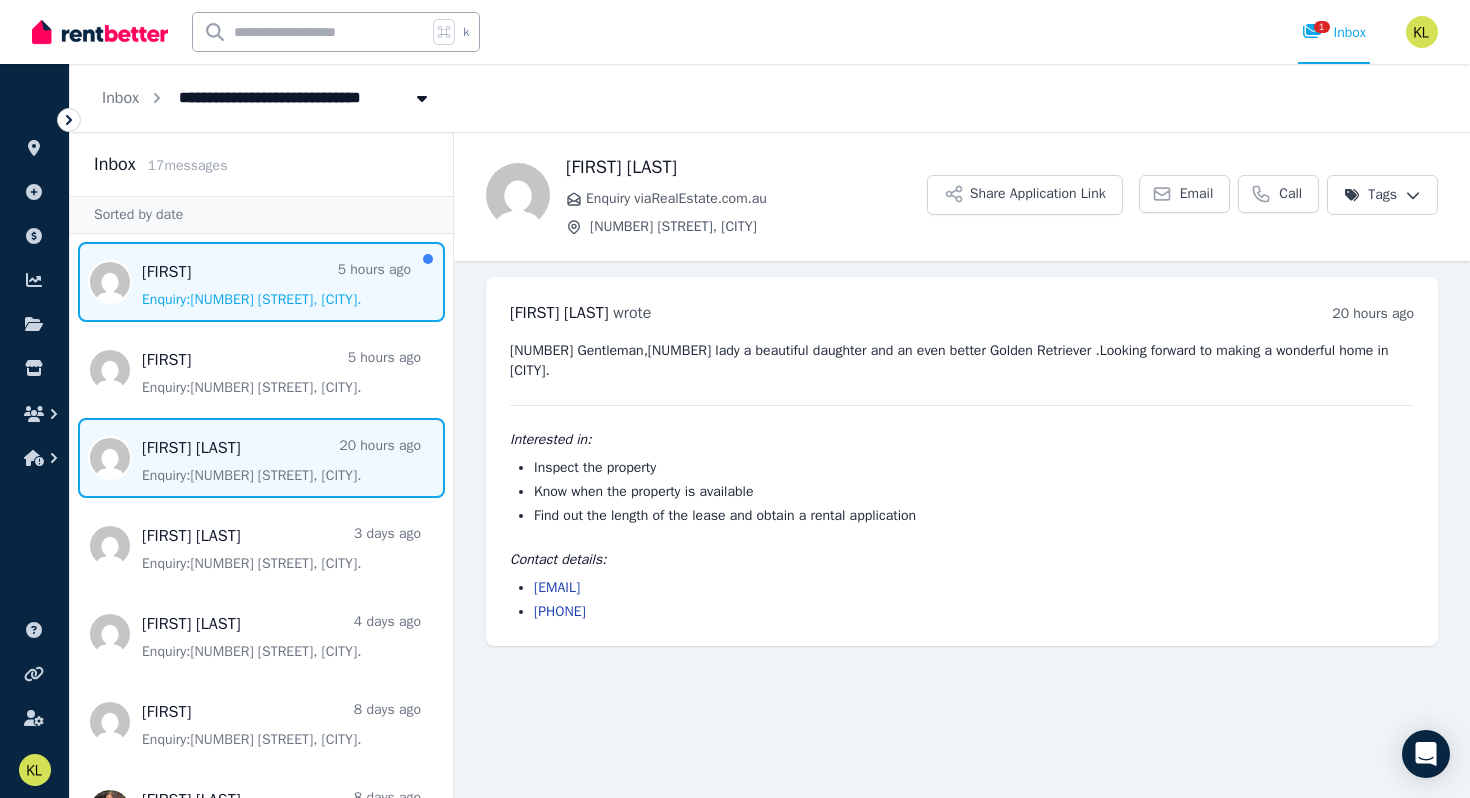 click at bounding box center [261, 282] 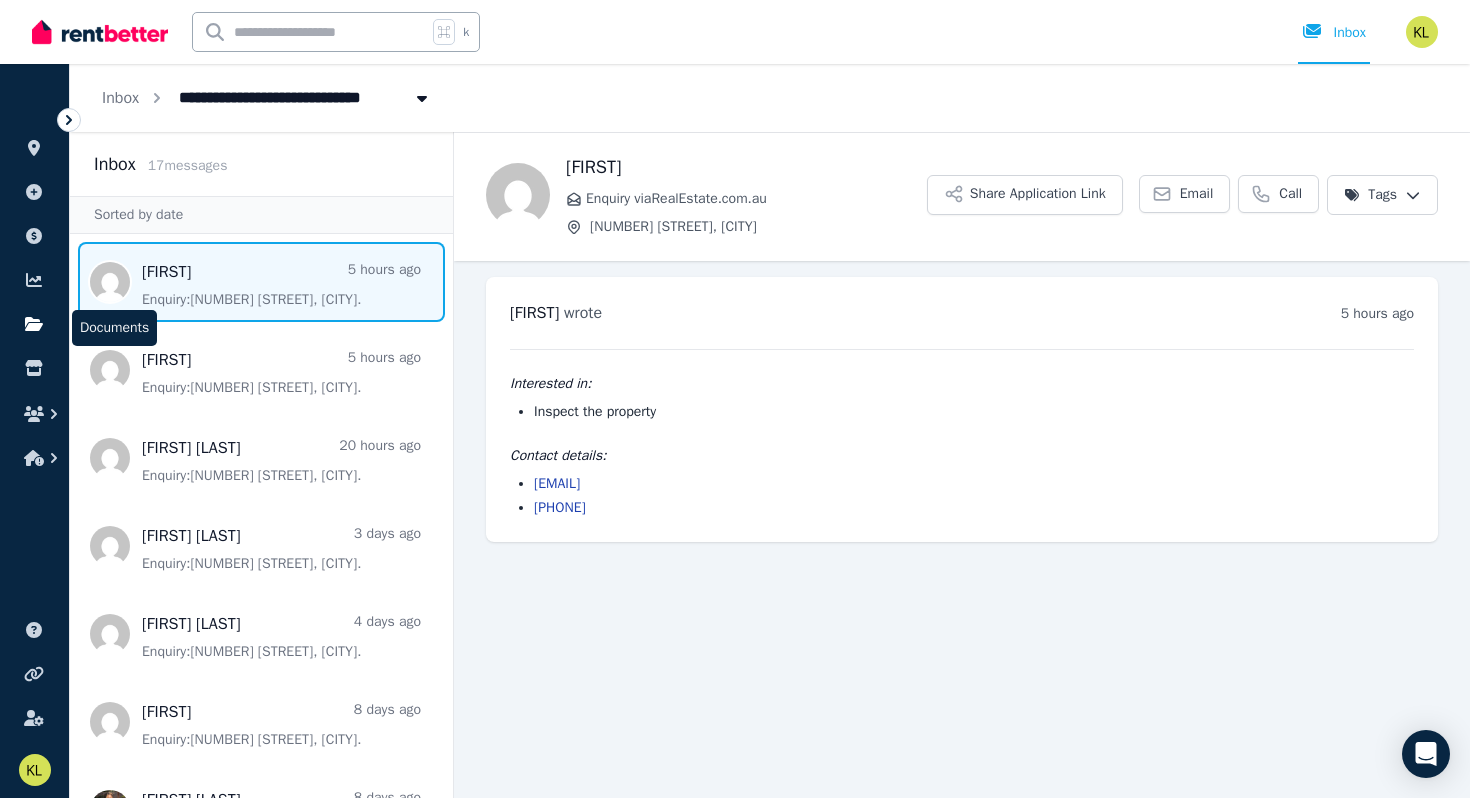 click 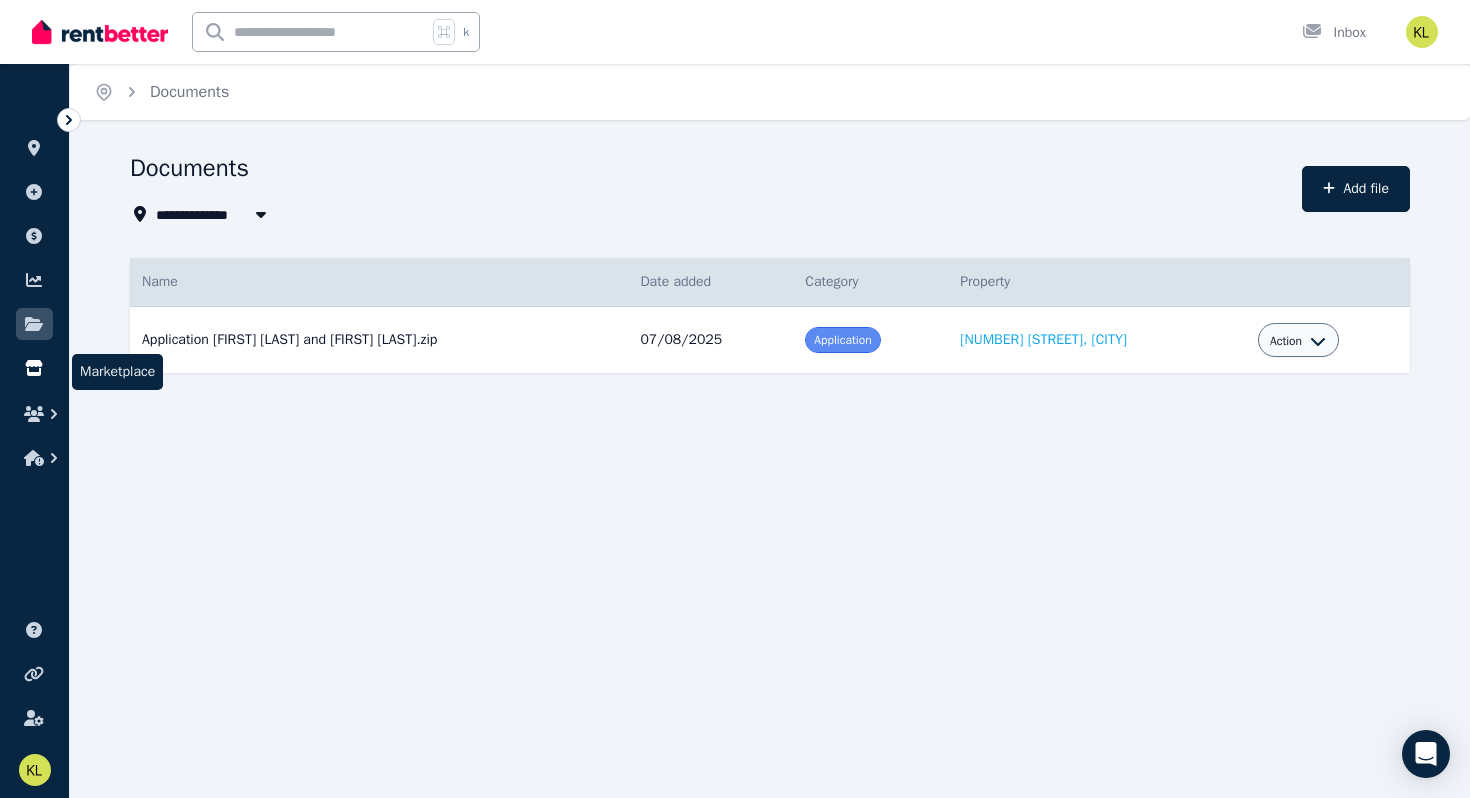 click 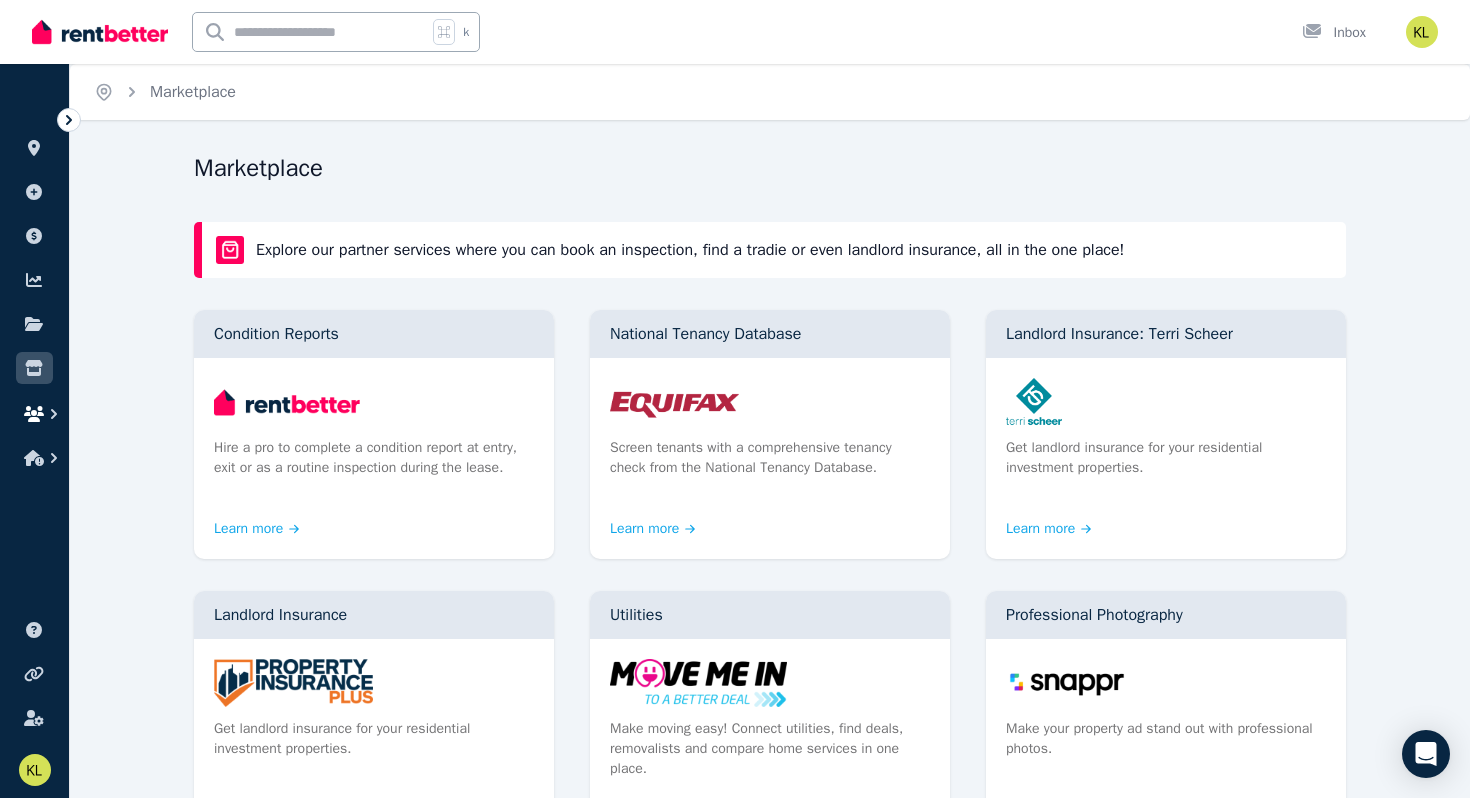 click at bounding box center [34, 414] 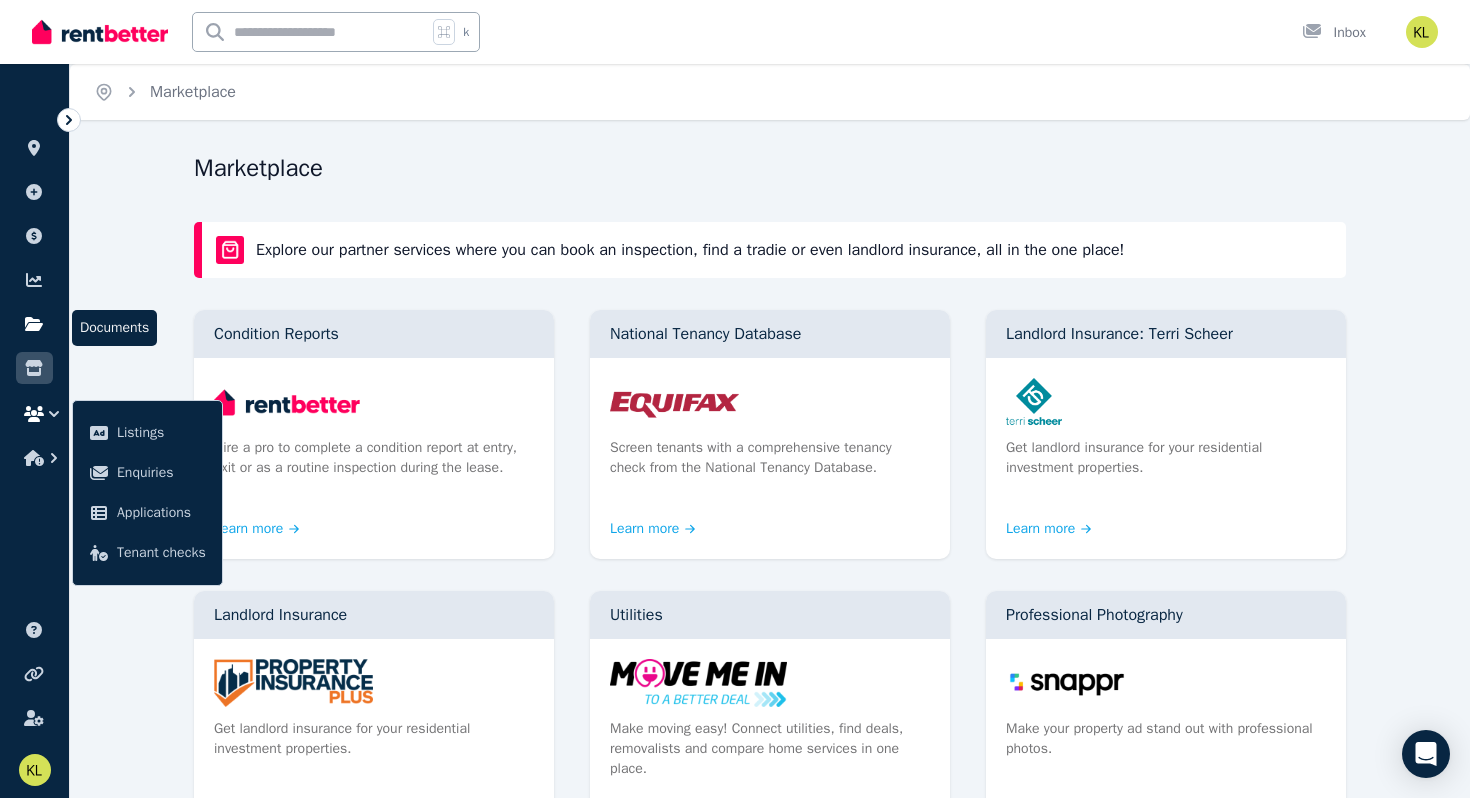 click 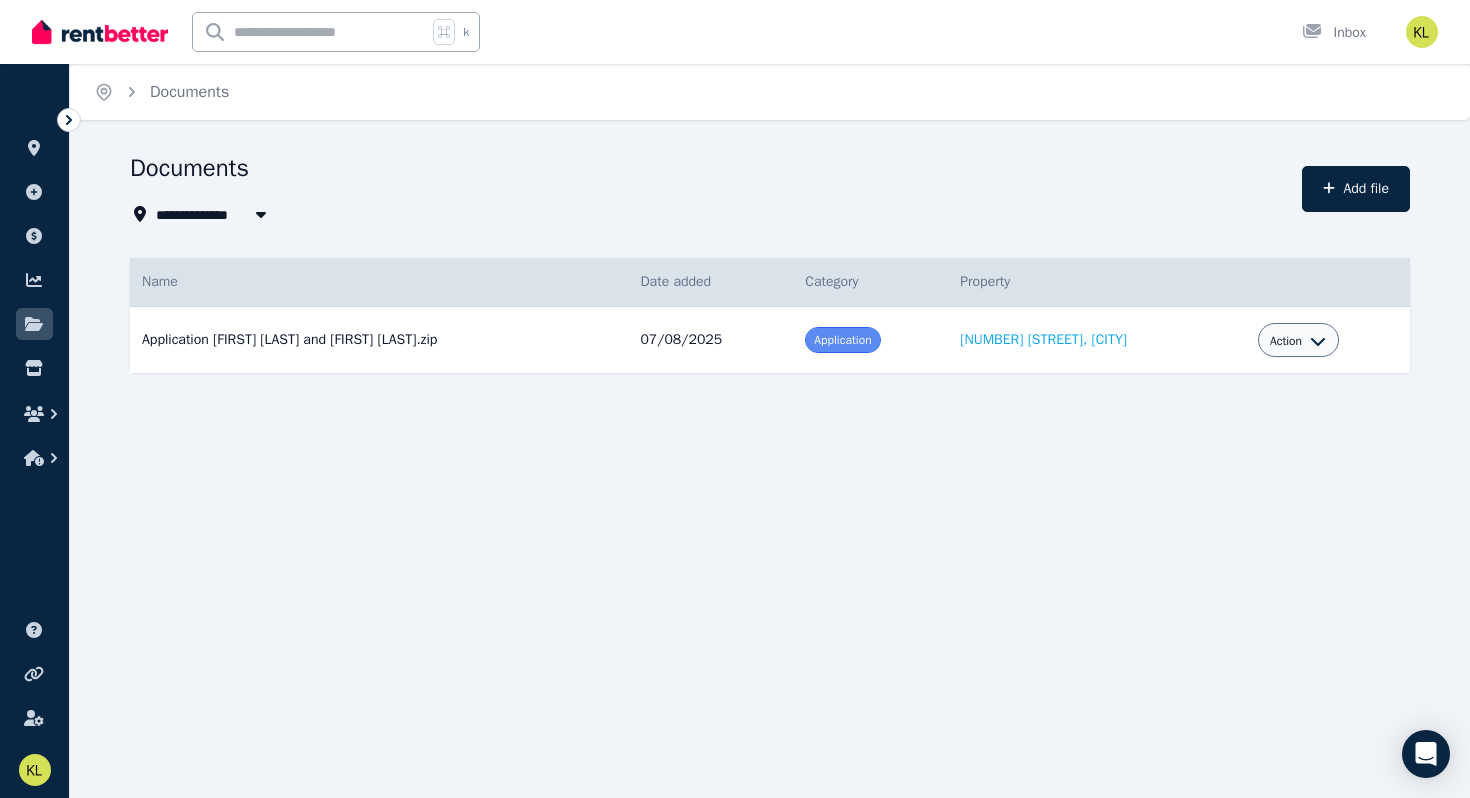 click 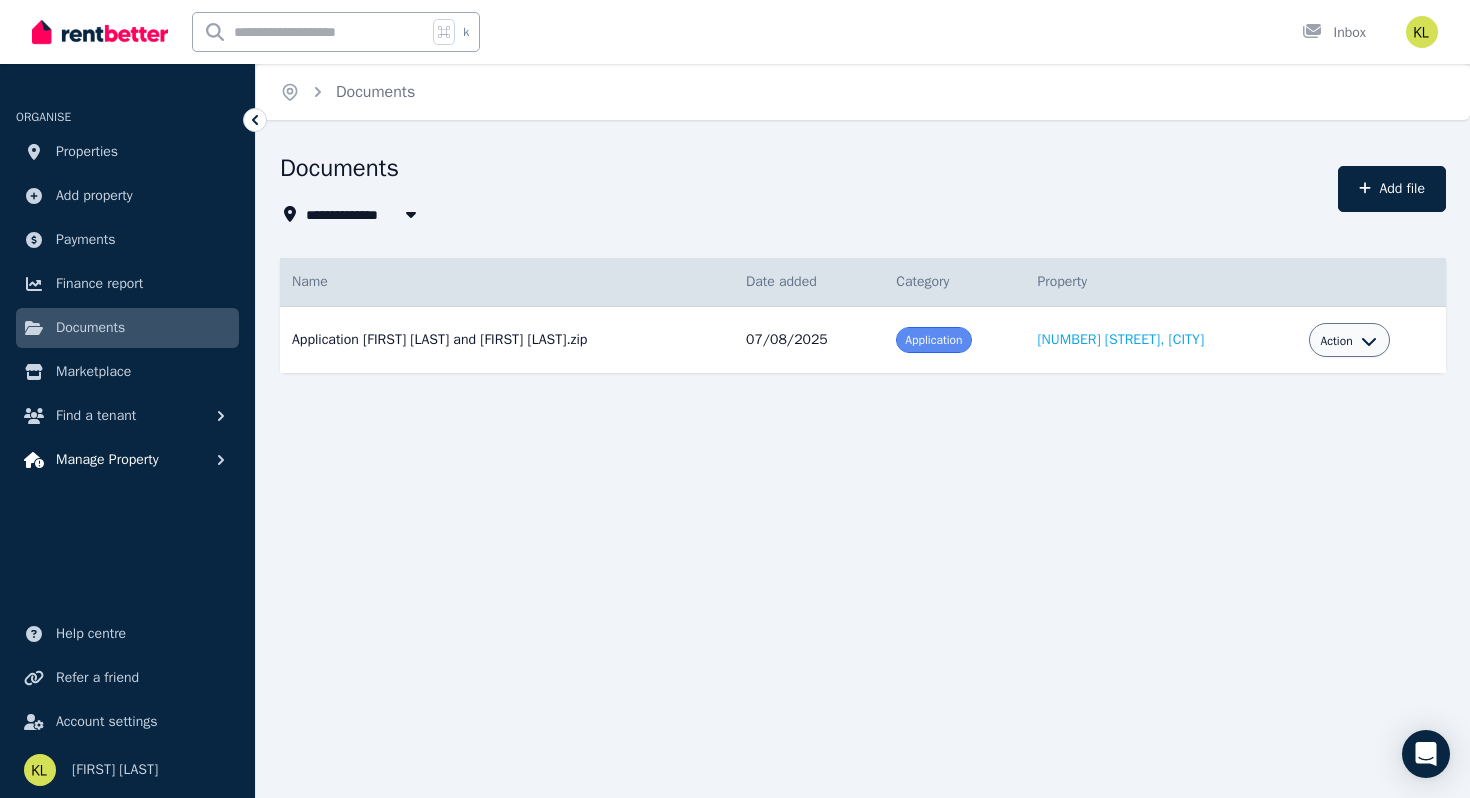 click on "Manage Property" at bounding box center (107, 460) 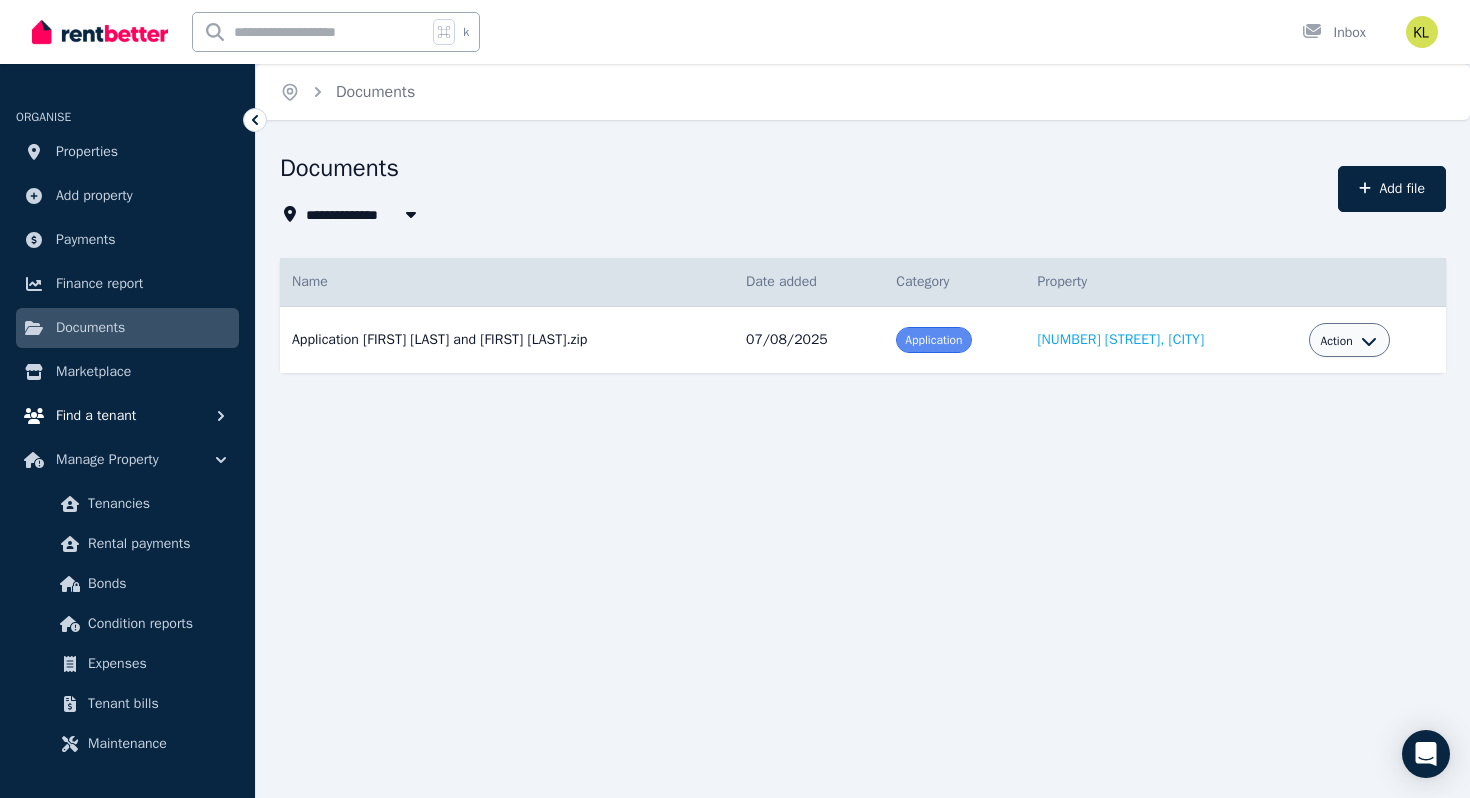 click on "Find a tenant" at bounding box center (96, 416) 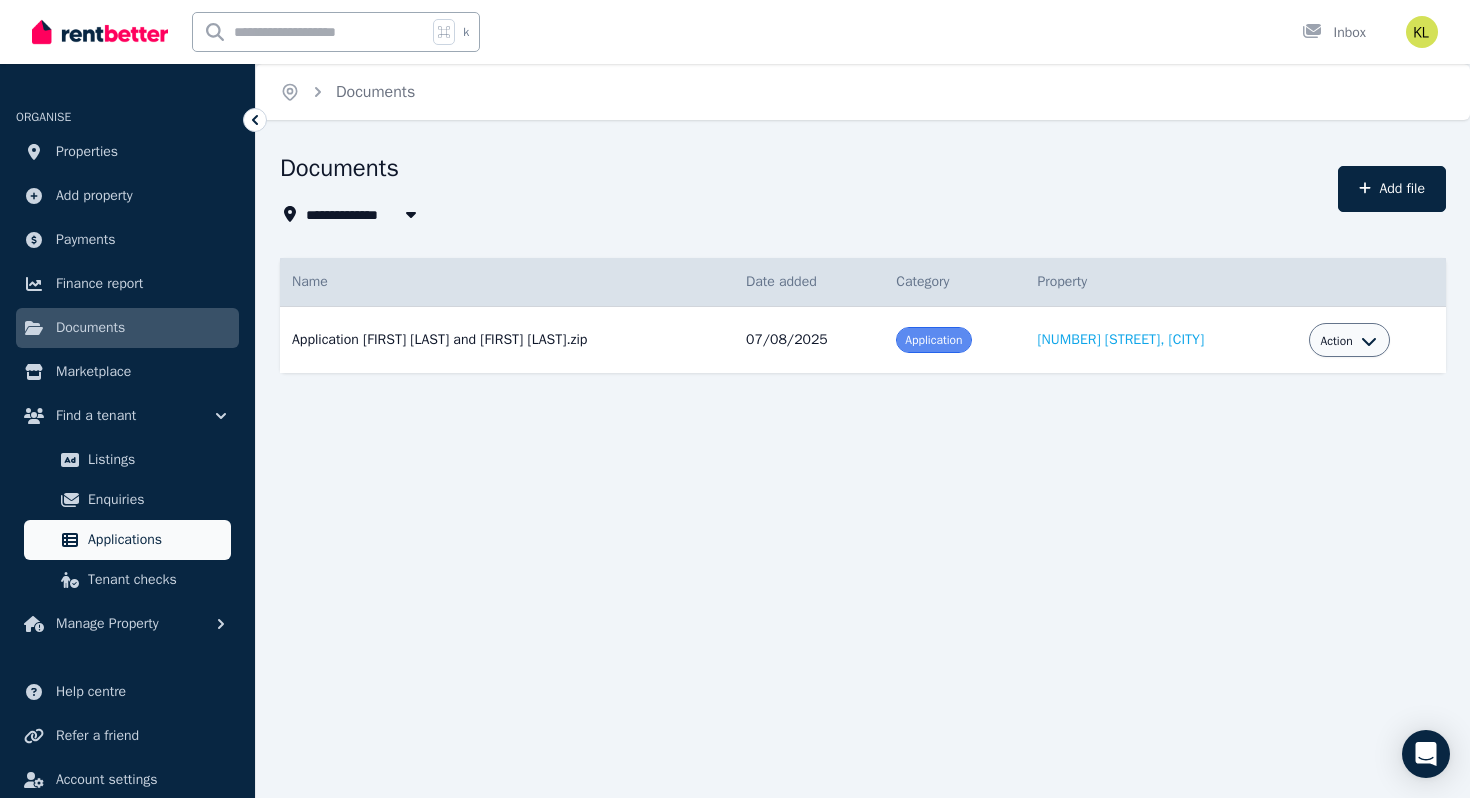 click on "Applications" at bounding box center (155, 540) 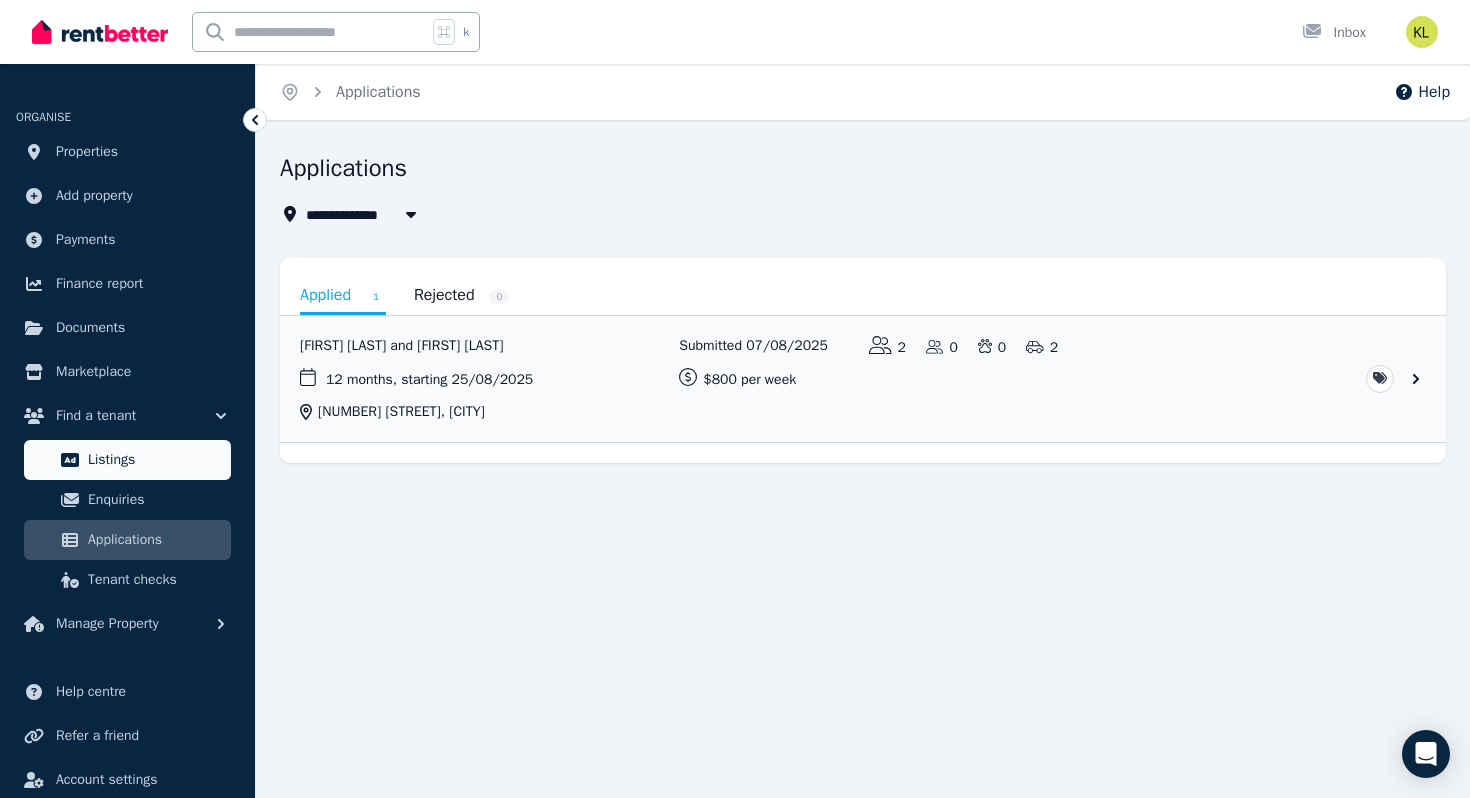 click on "Listings" at bounding box center [155, 460] 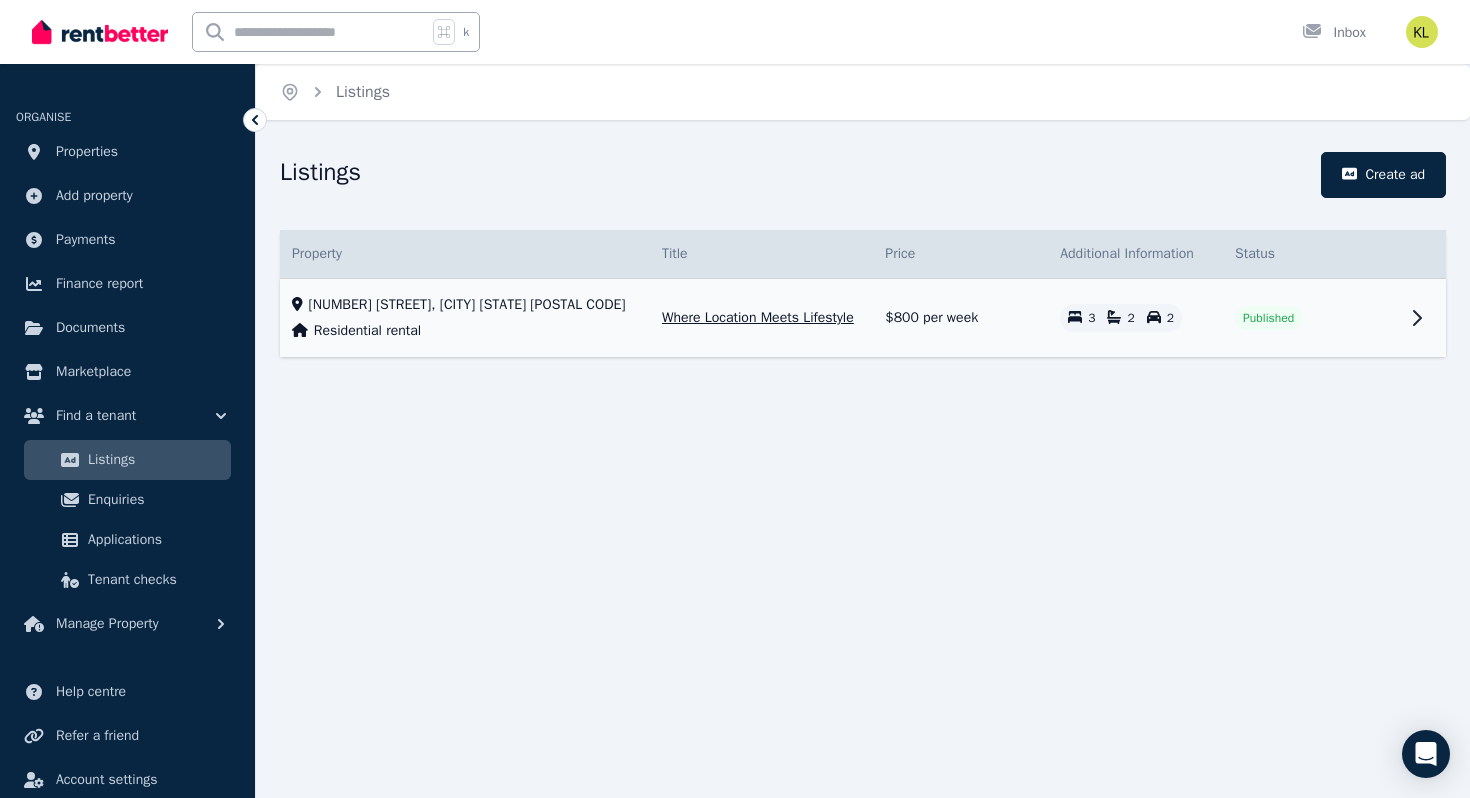 click 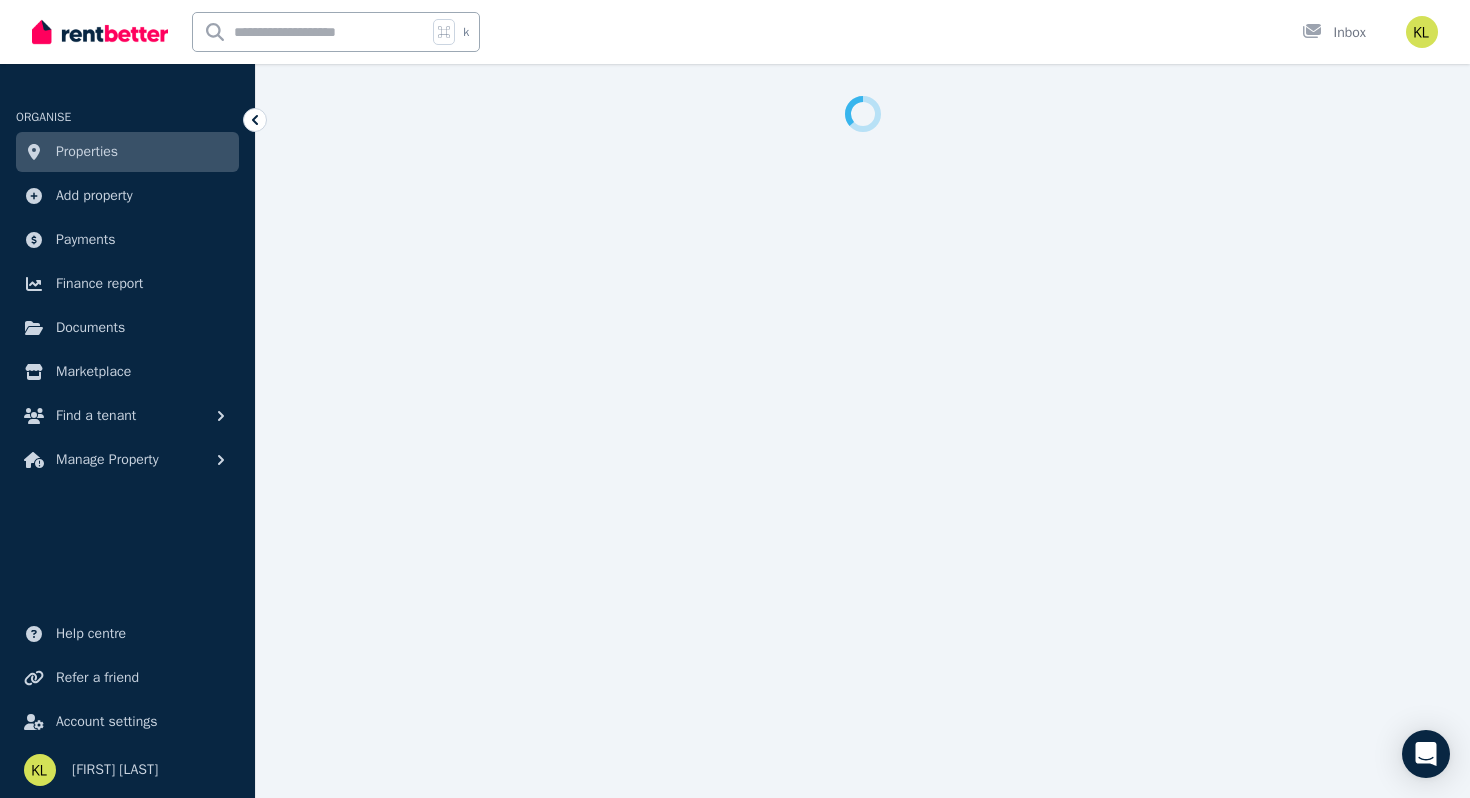 select on "**********" 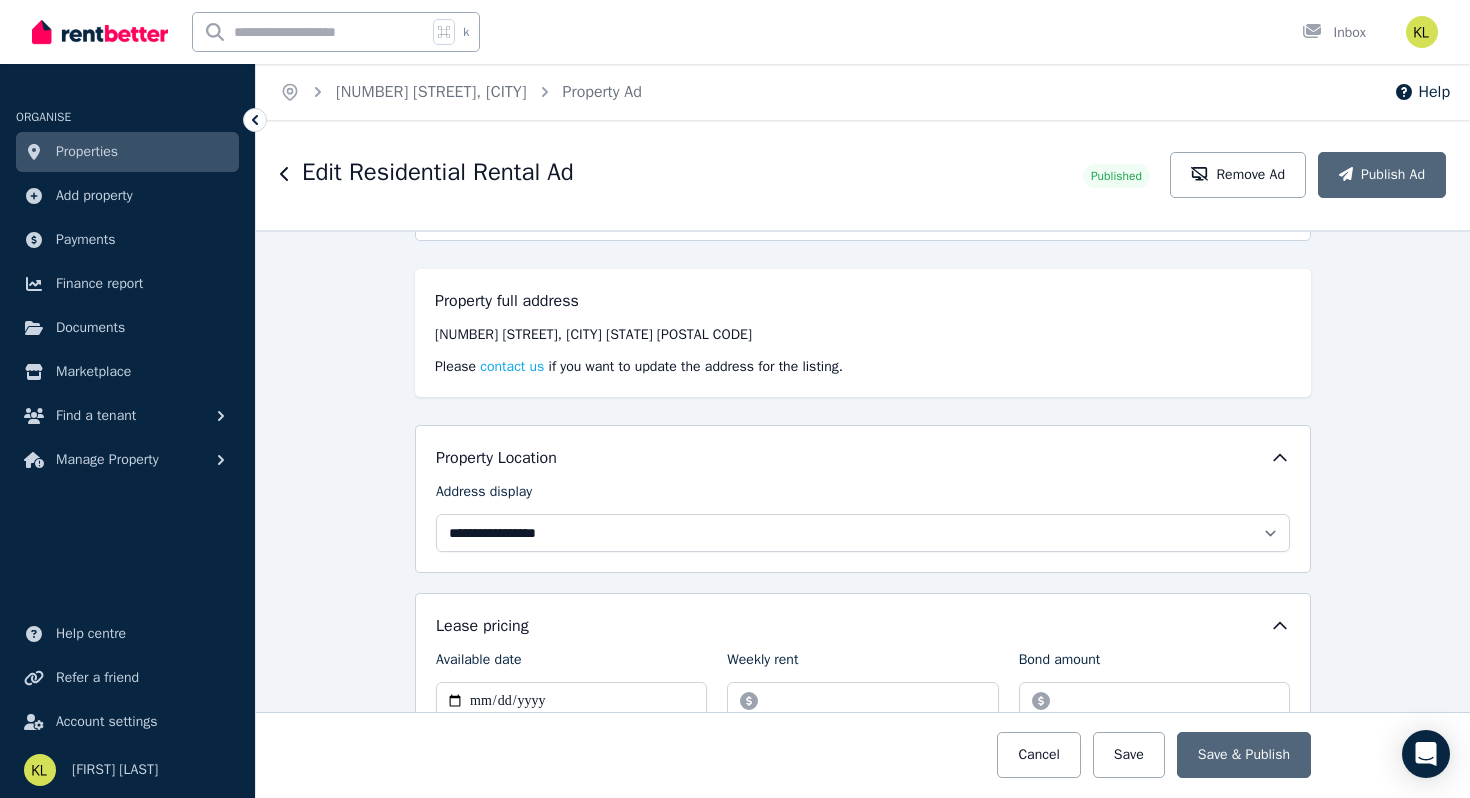 scroll, scrollTop: 264, scrollLeft: 0, axis: vertical 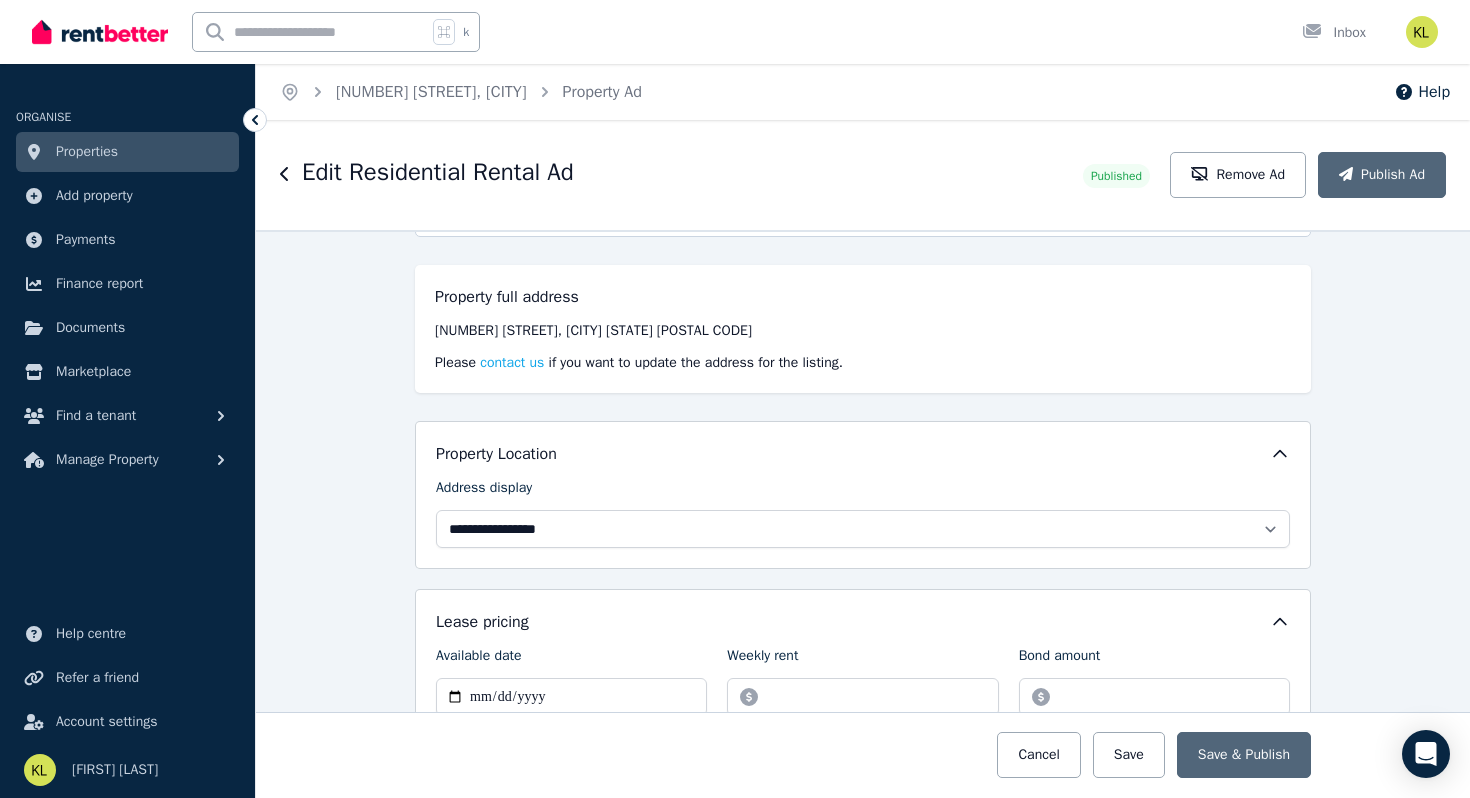 click 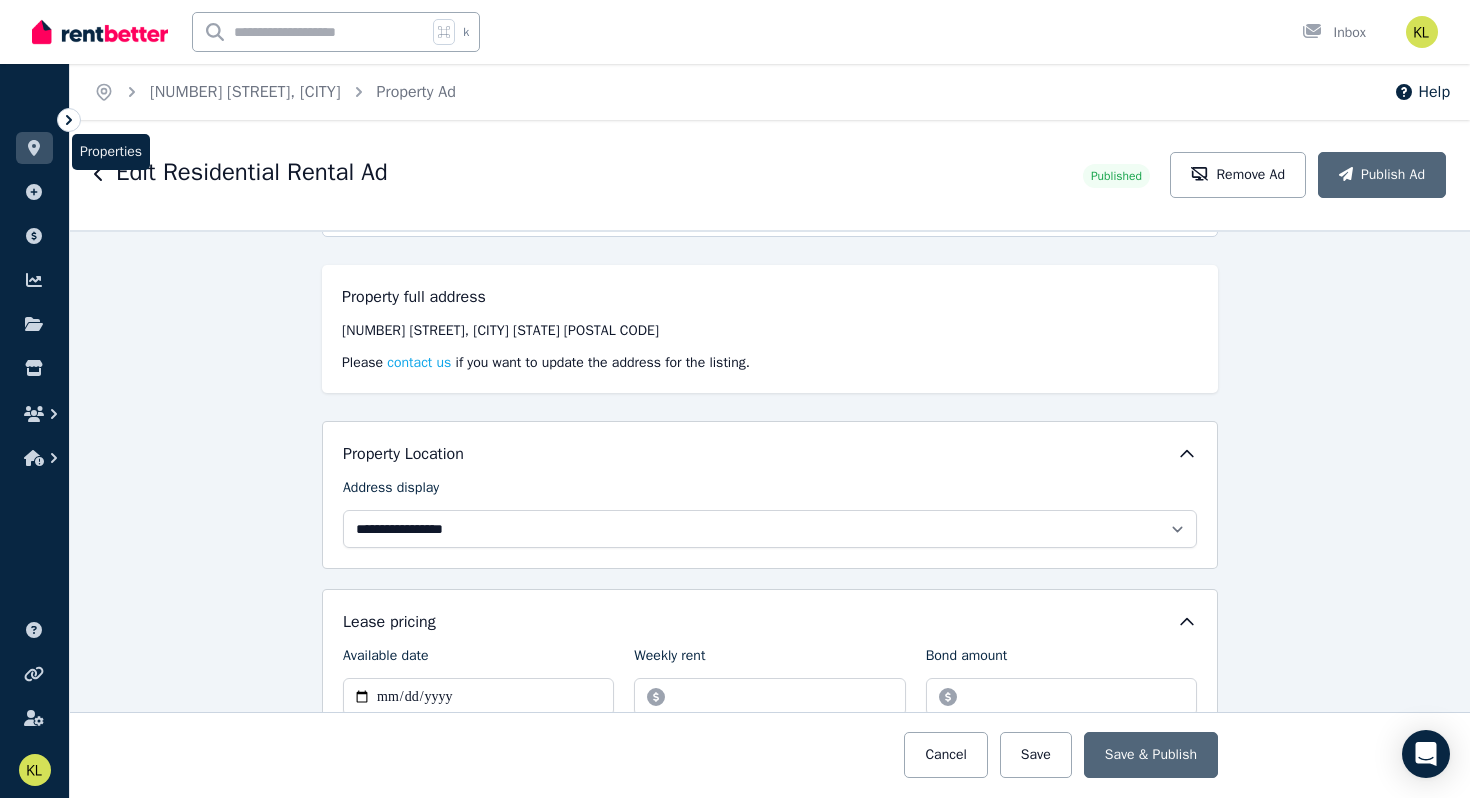 click 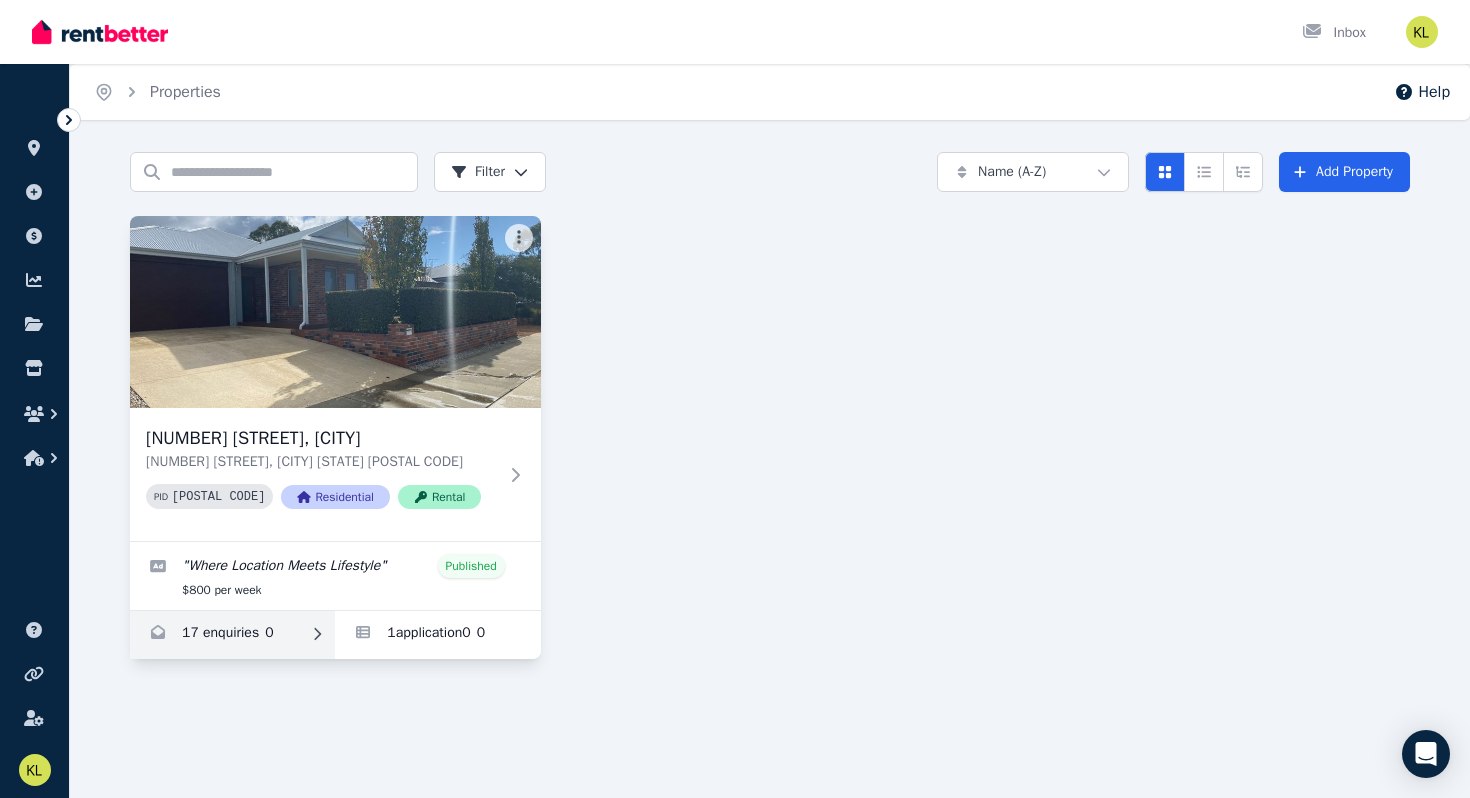 click at bounding box center [232, 635] 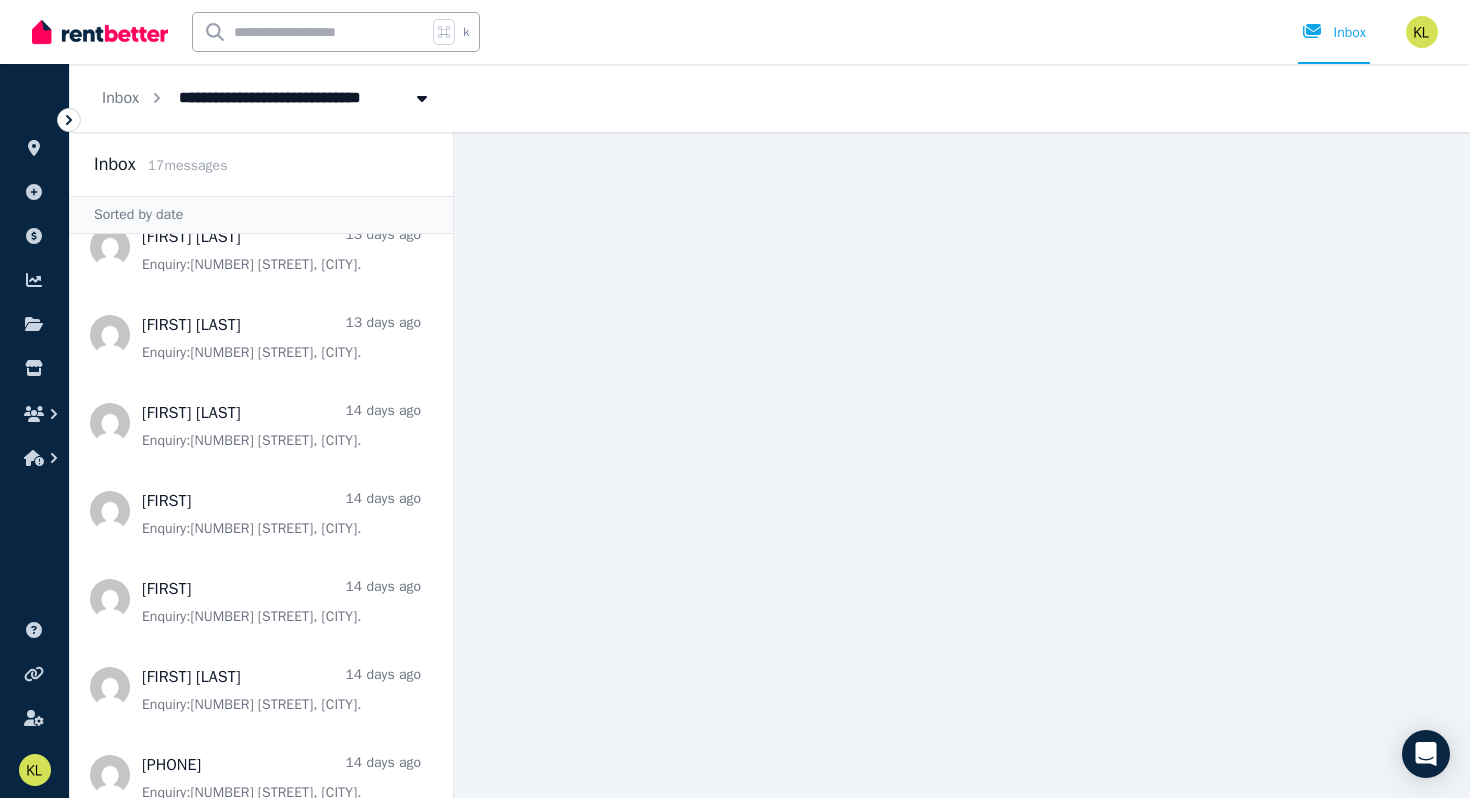 scroll, scrollTop: 916, scrollLeft: 0, axis: vertical 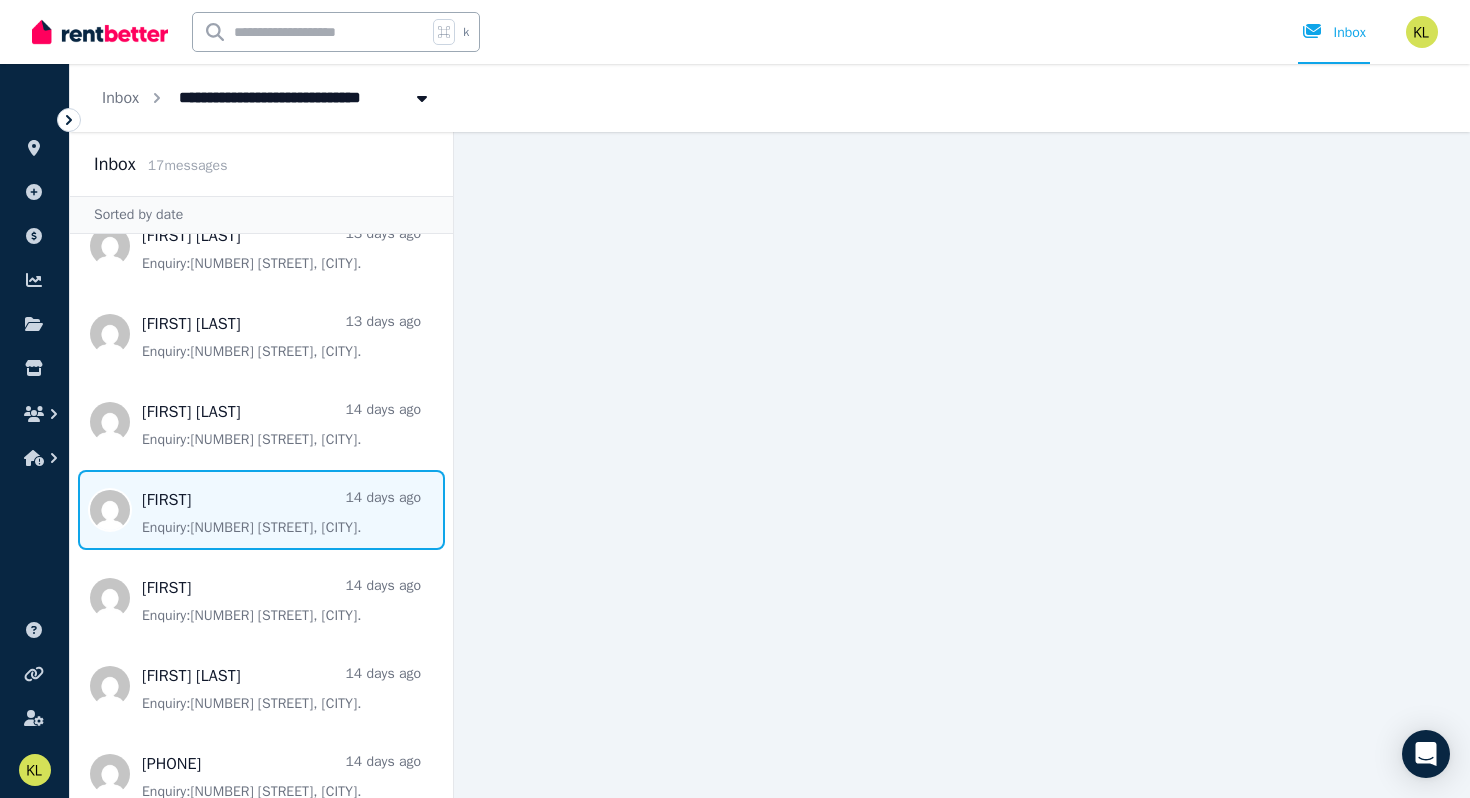 click at bounding box center (261, 510) 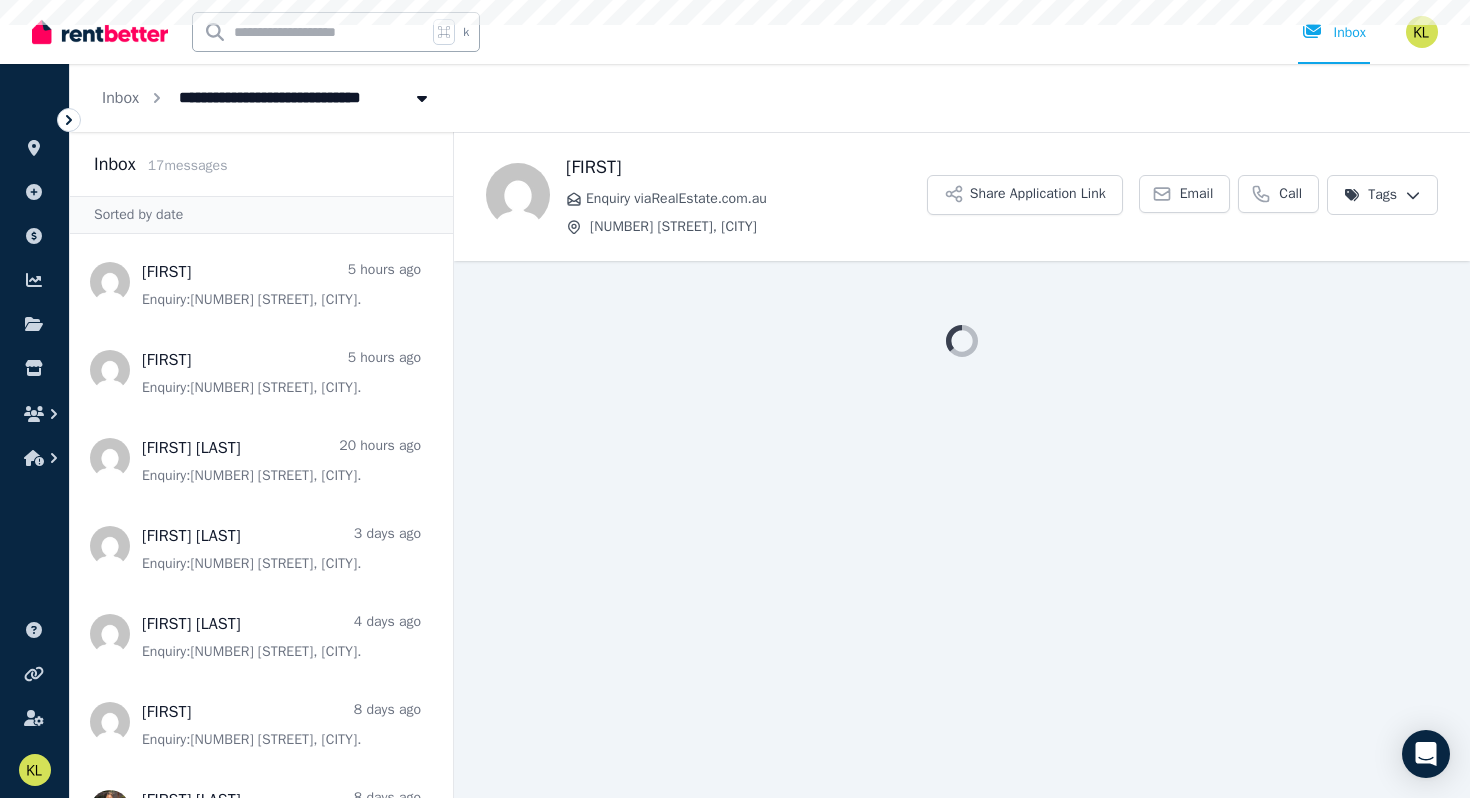 scroll, scrollTop: 0, scrollLeft: 0, axis: both 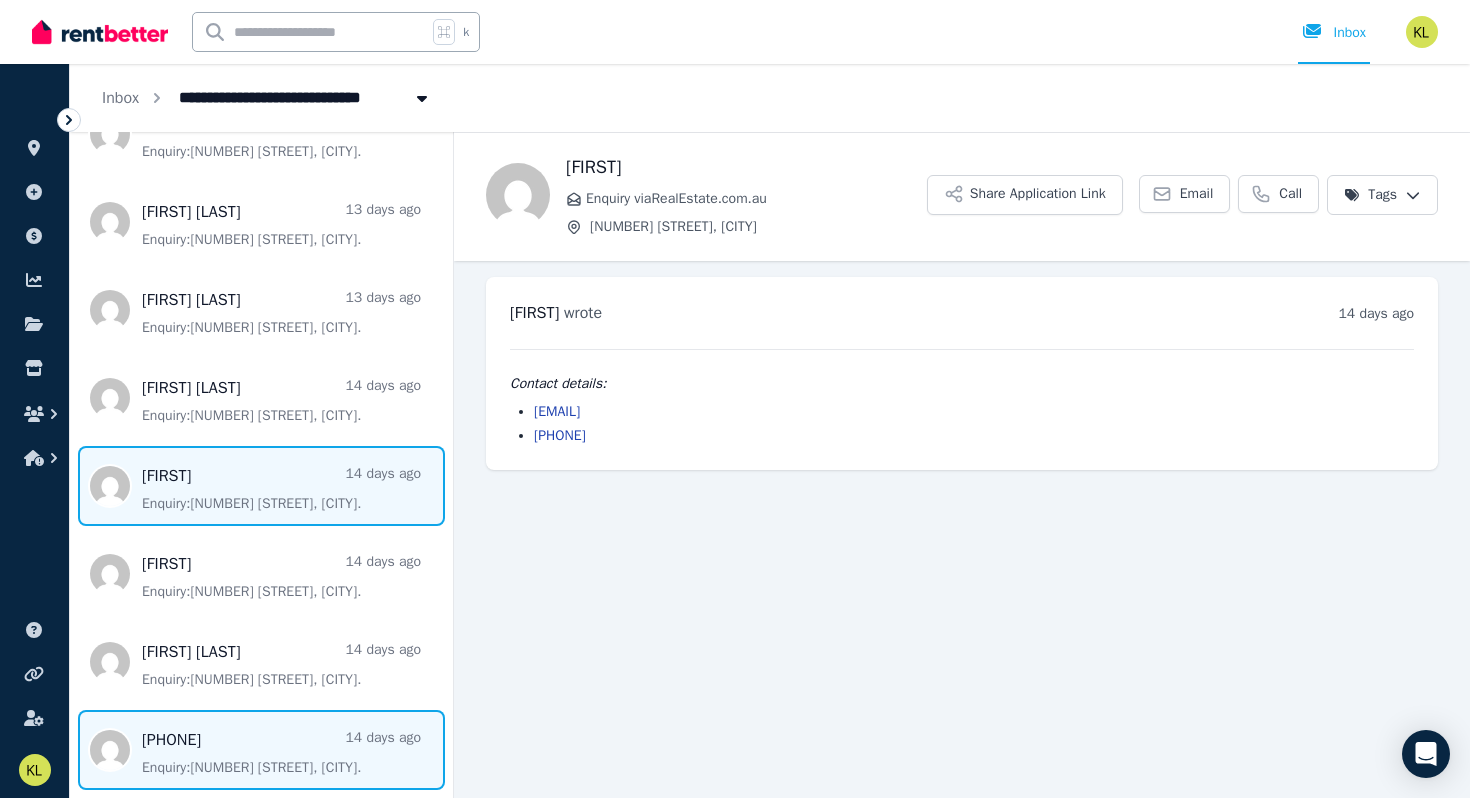 click at bounding box center (261, 750) 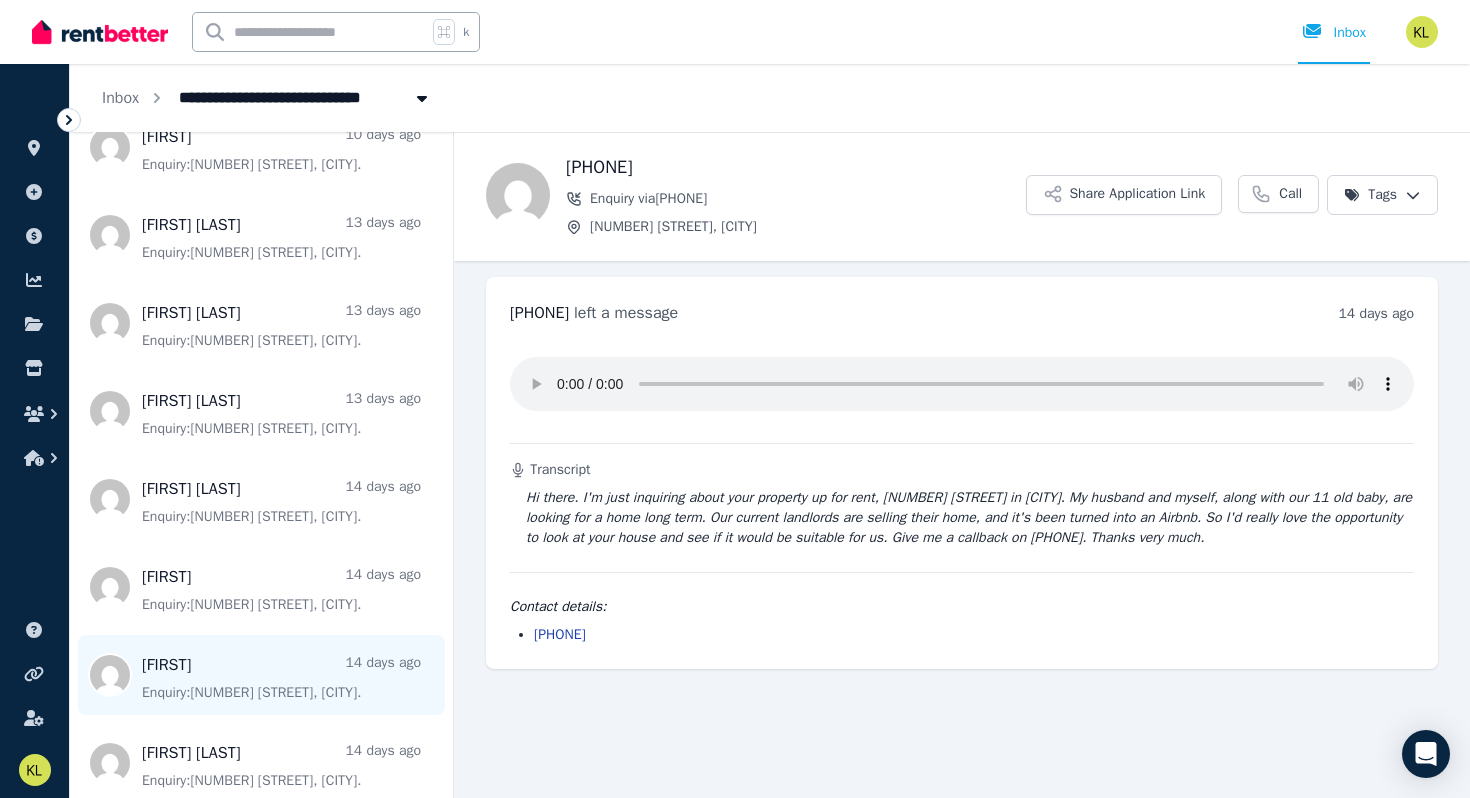 scroll, scrollTop: 838, scrollLeft: 0, axis: vertical 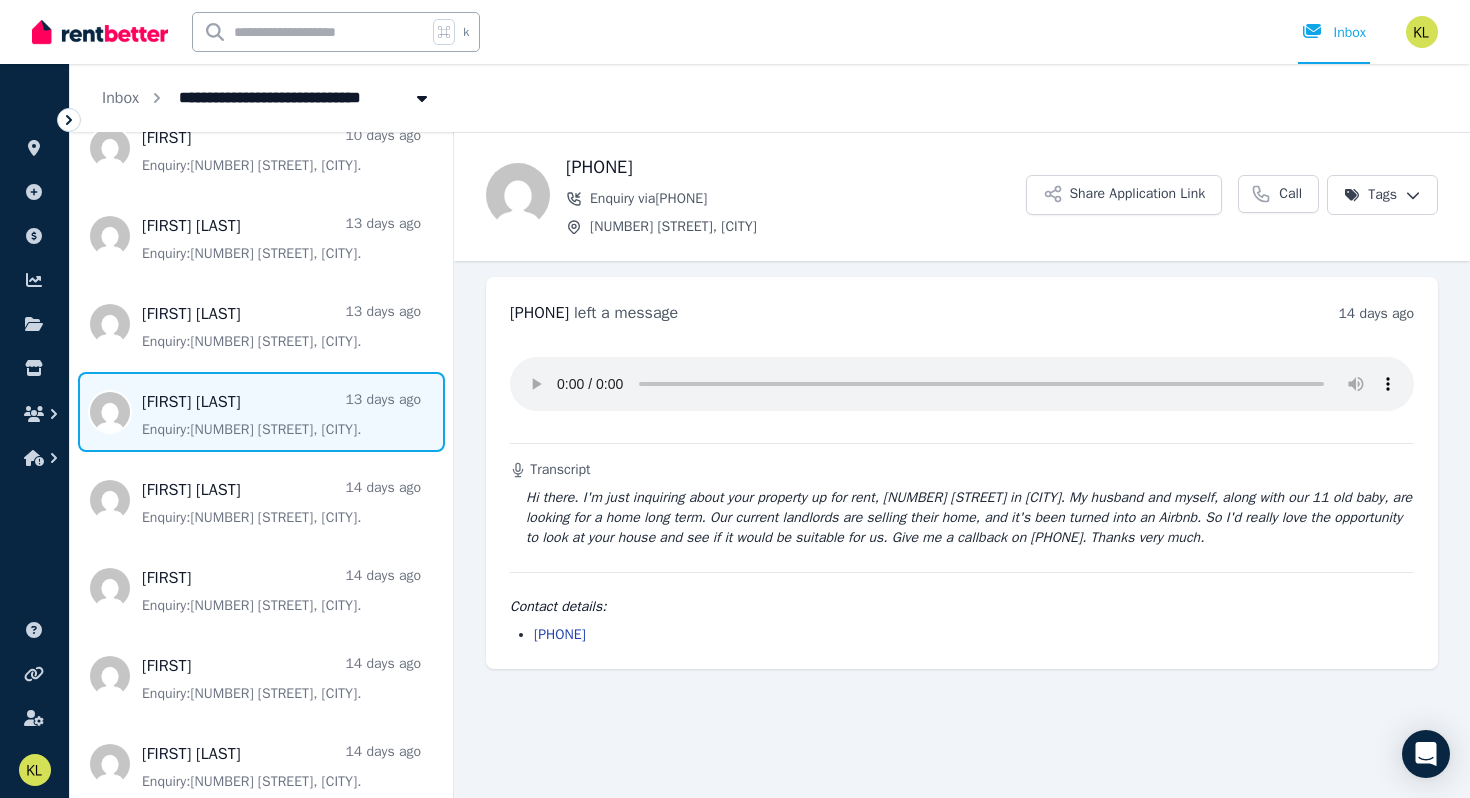 click at bounding box center [261, 412] 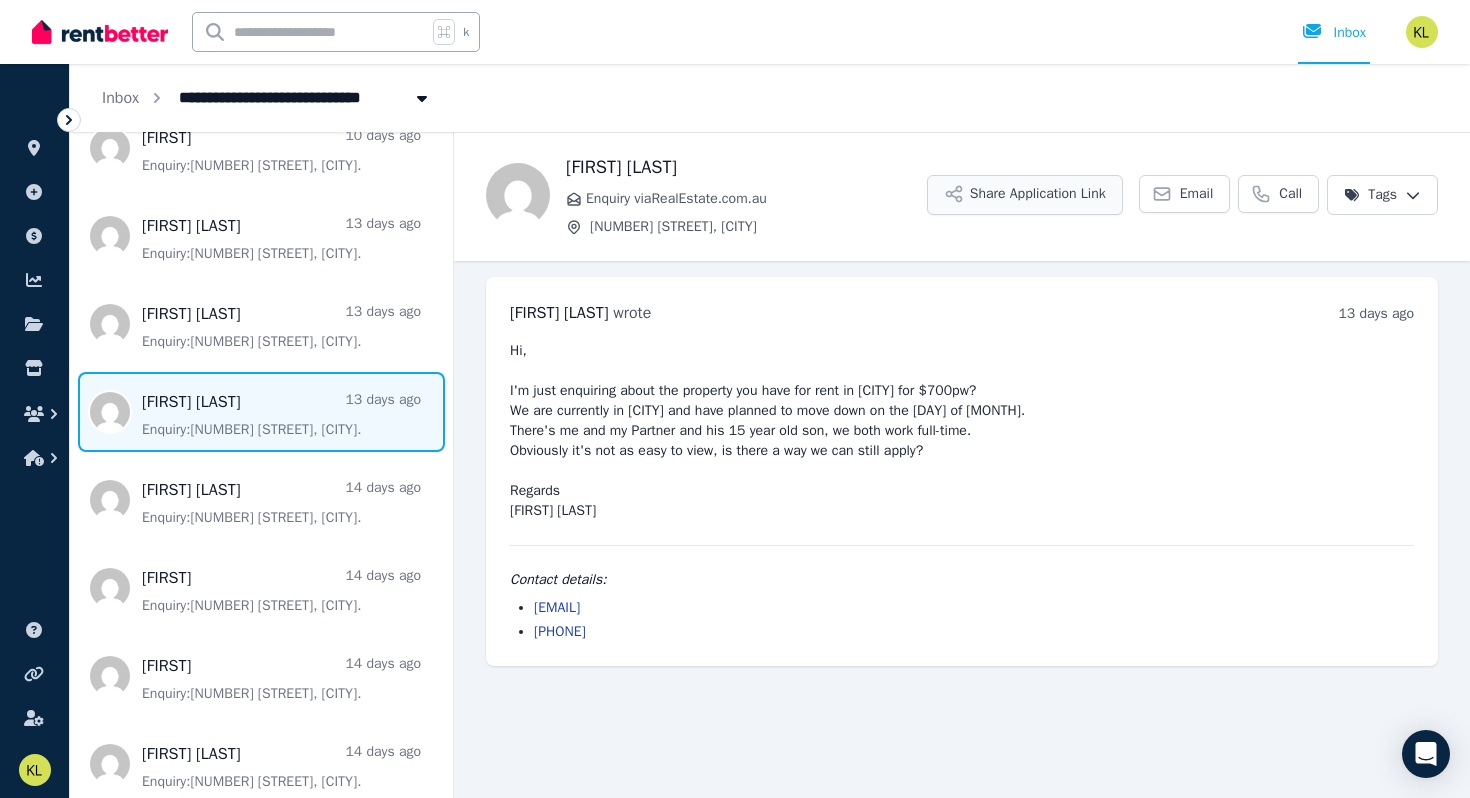 click on "Share Application Link" at bounding box center [1025, 195] 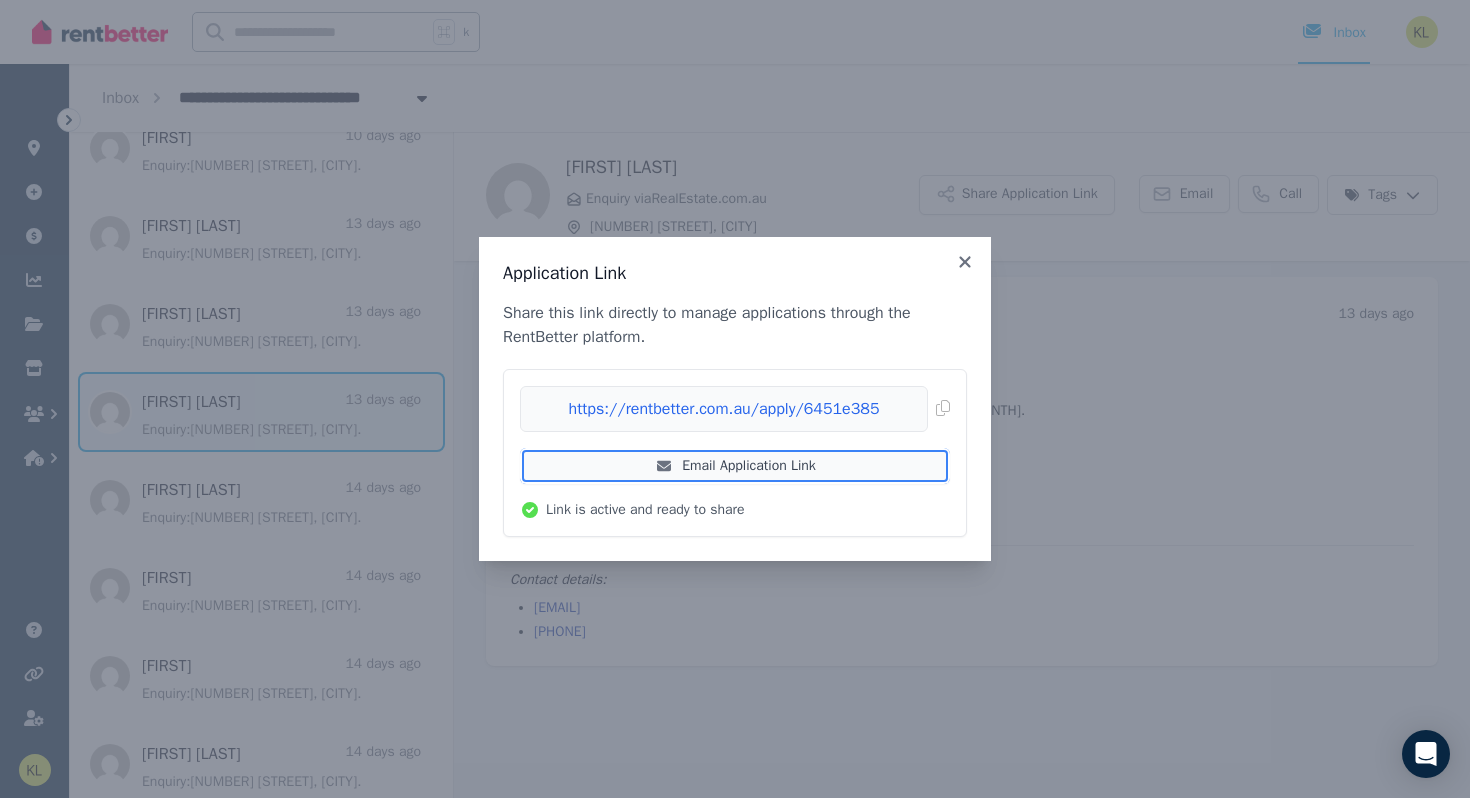 click on "Email Application Link" at bounding box center [735, 466] 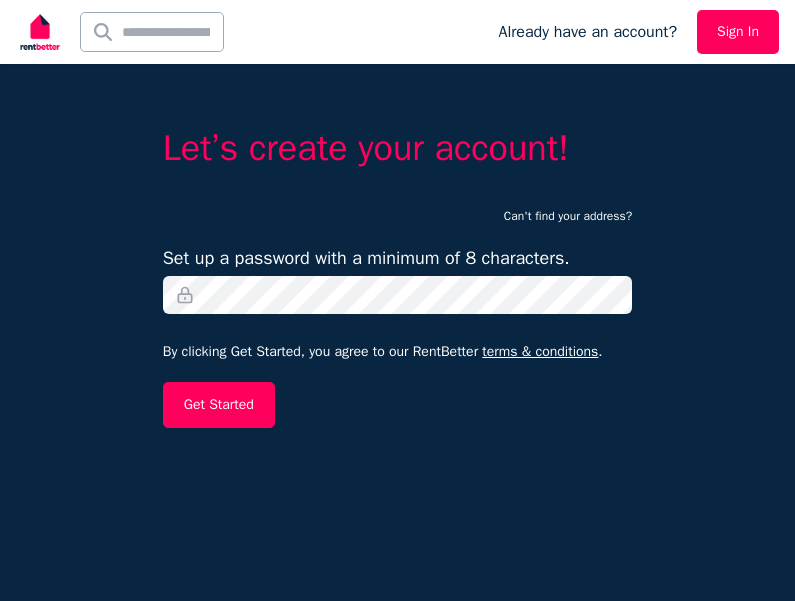 scroll, scrollTop: 0, scrollLeft: 0, axis: both 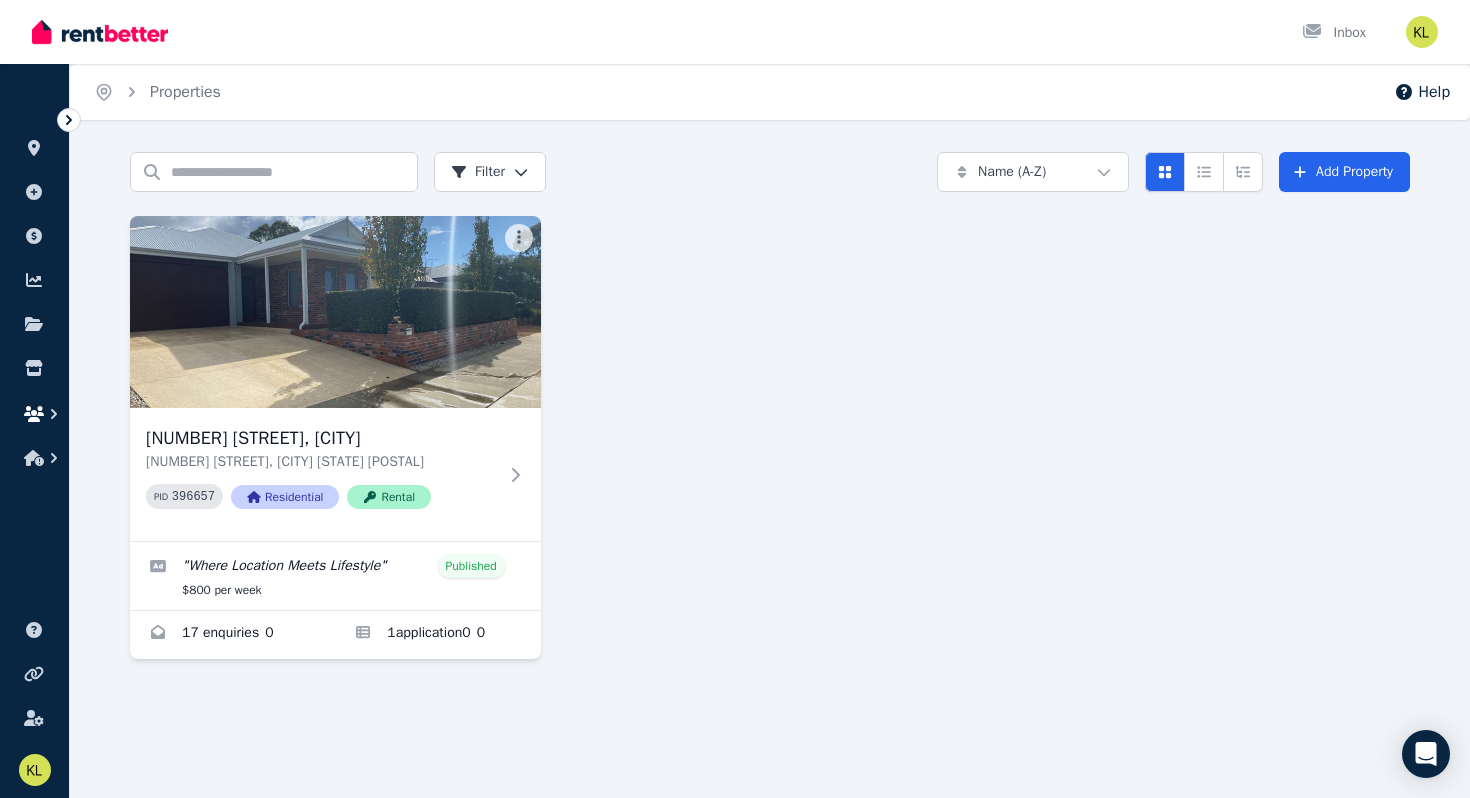 click 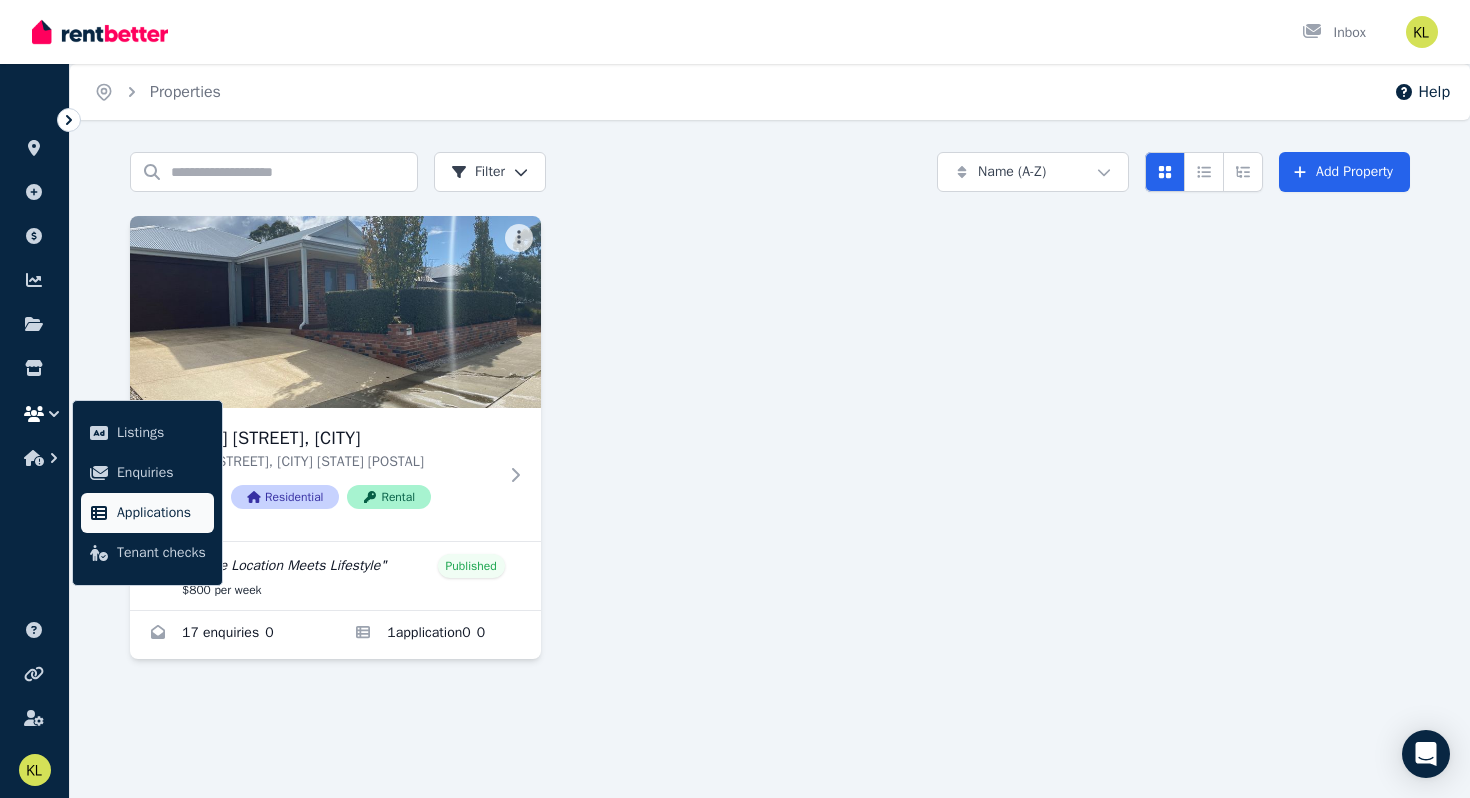 click on "Applications" at bounding box center [161, 513] 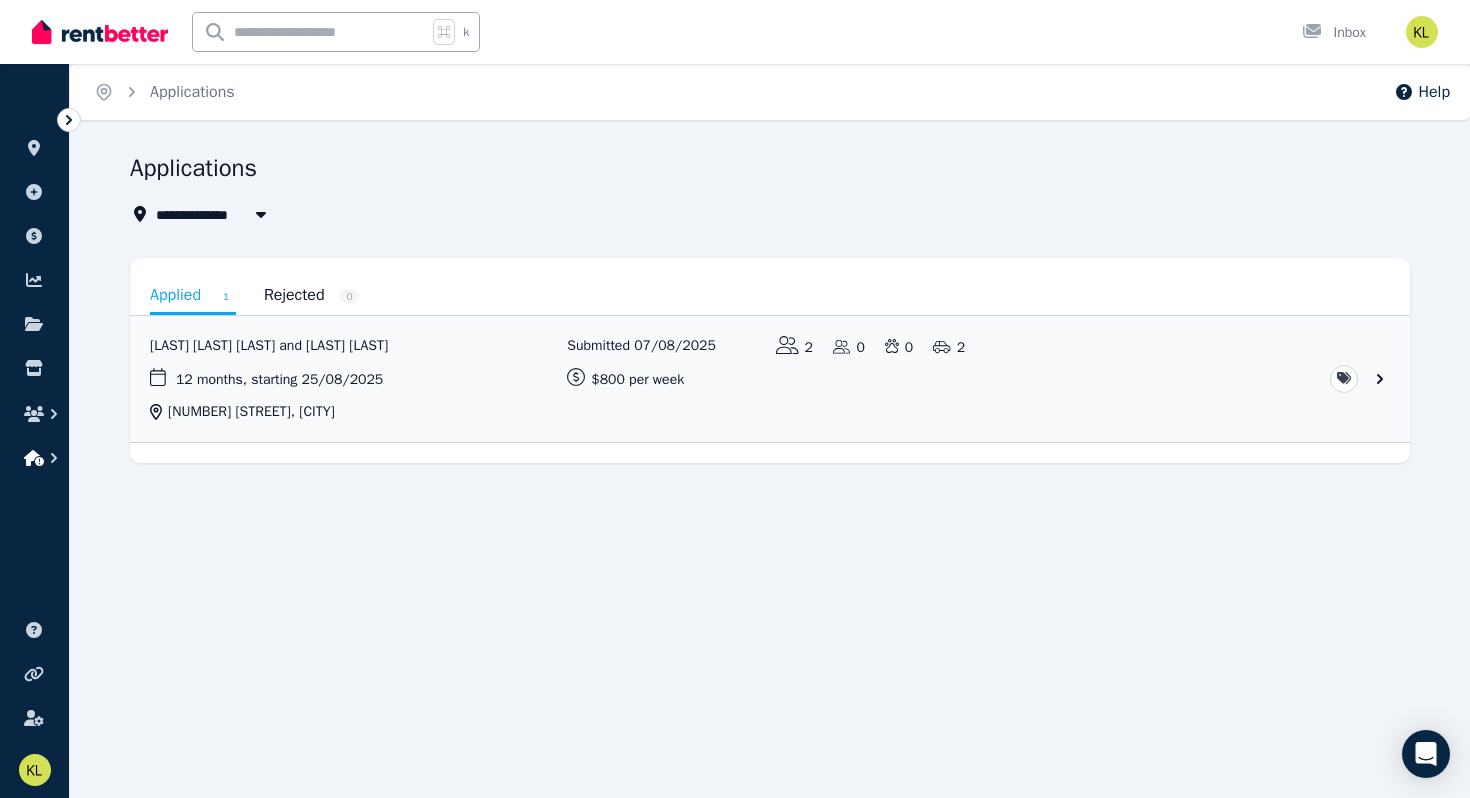 click 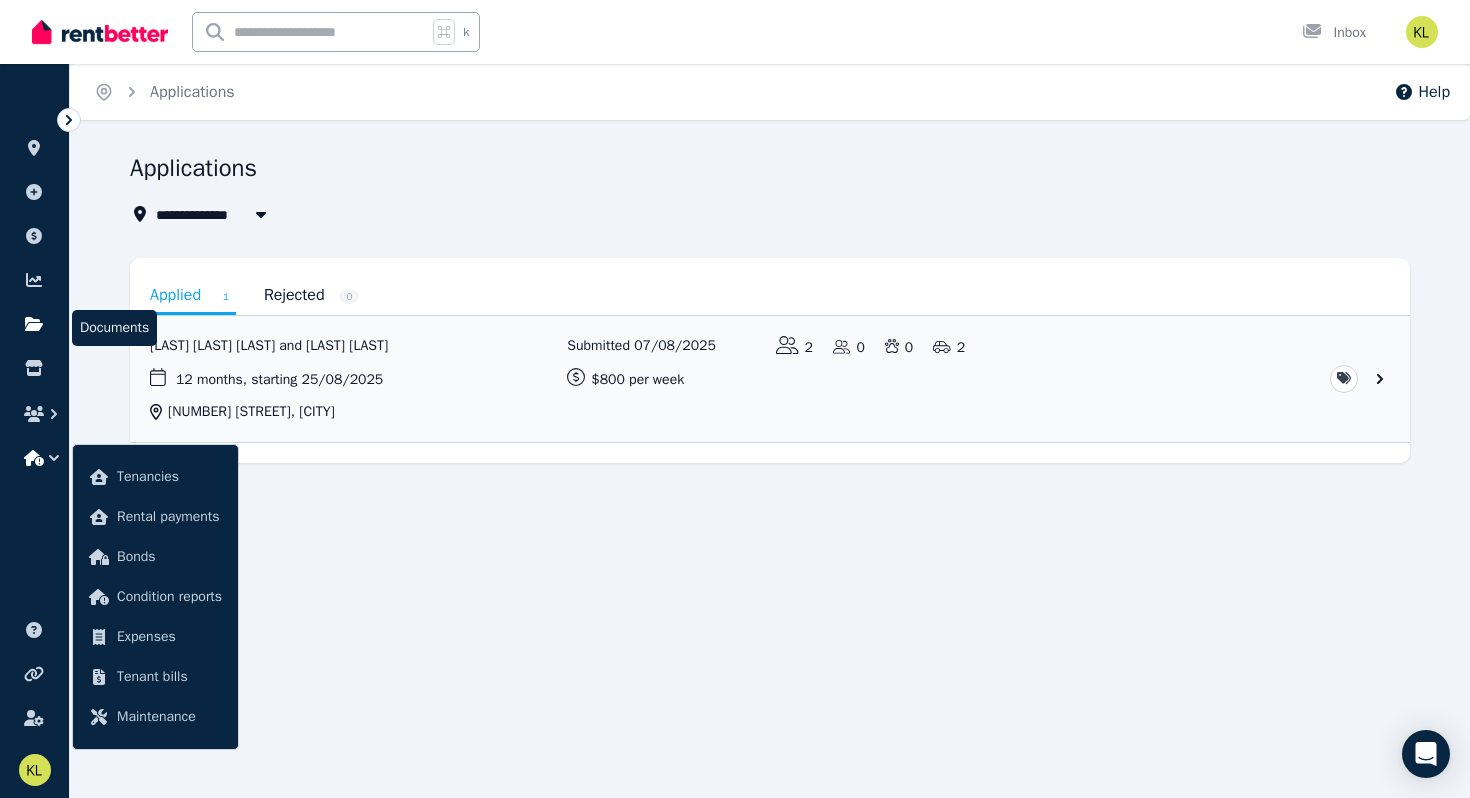 click 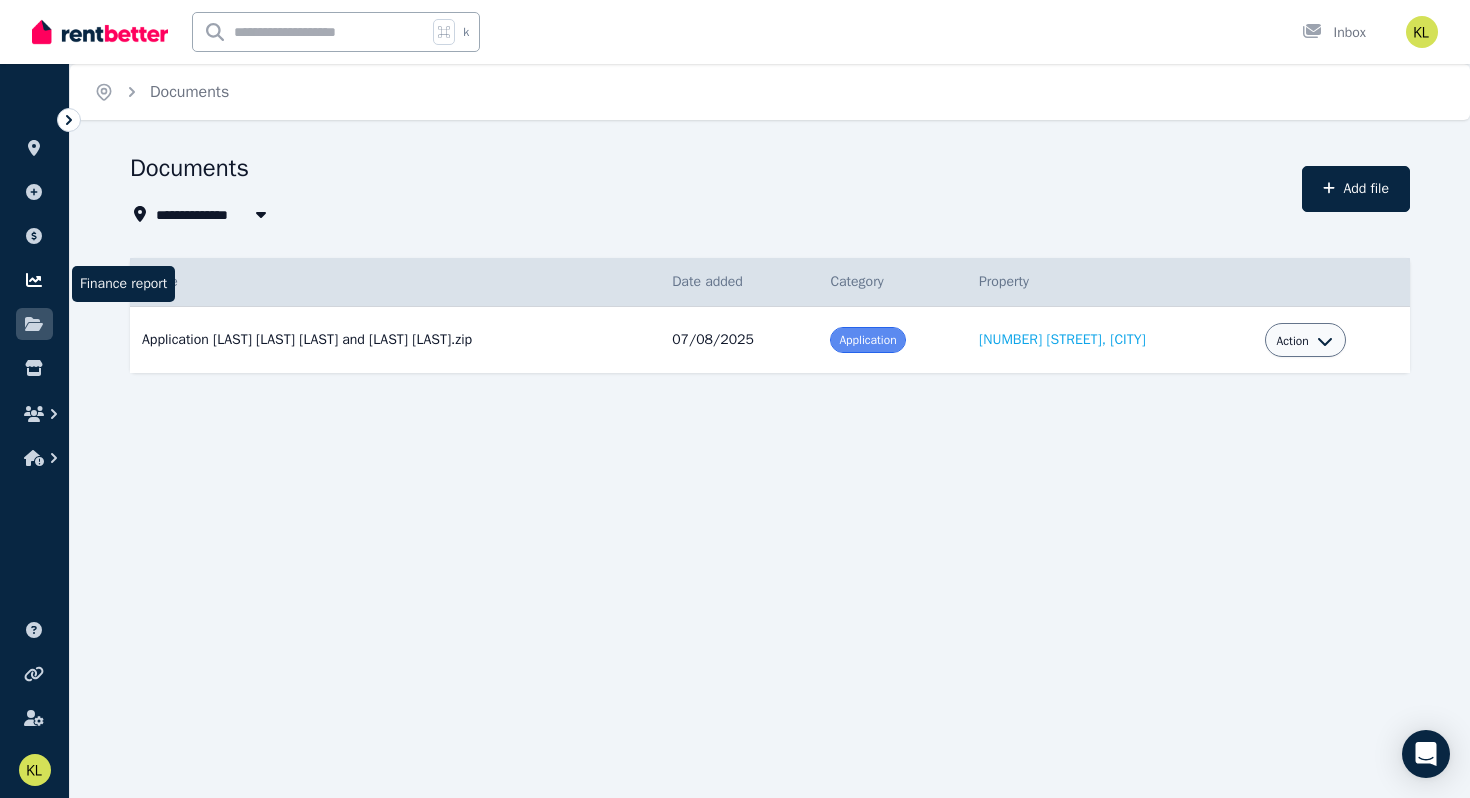 click 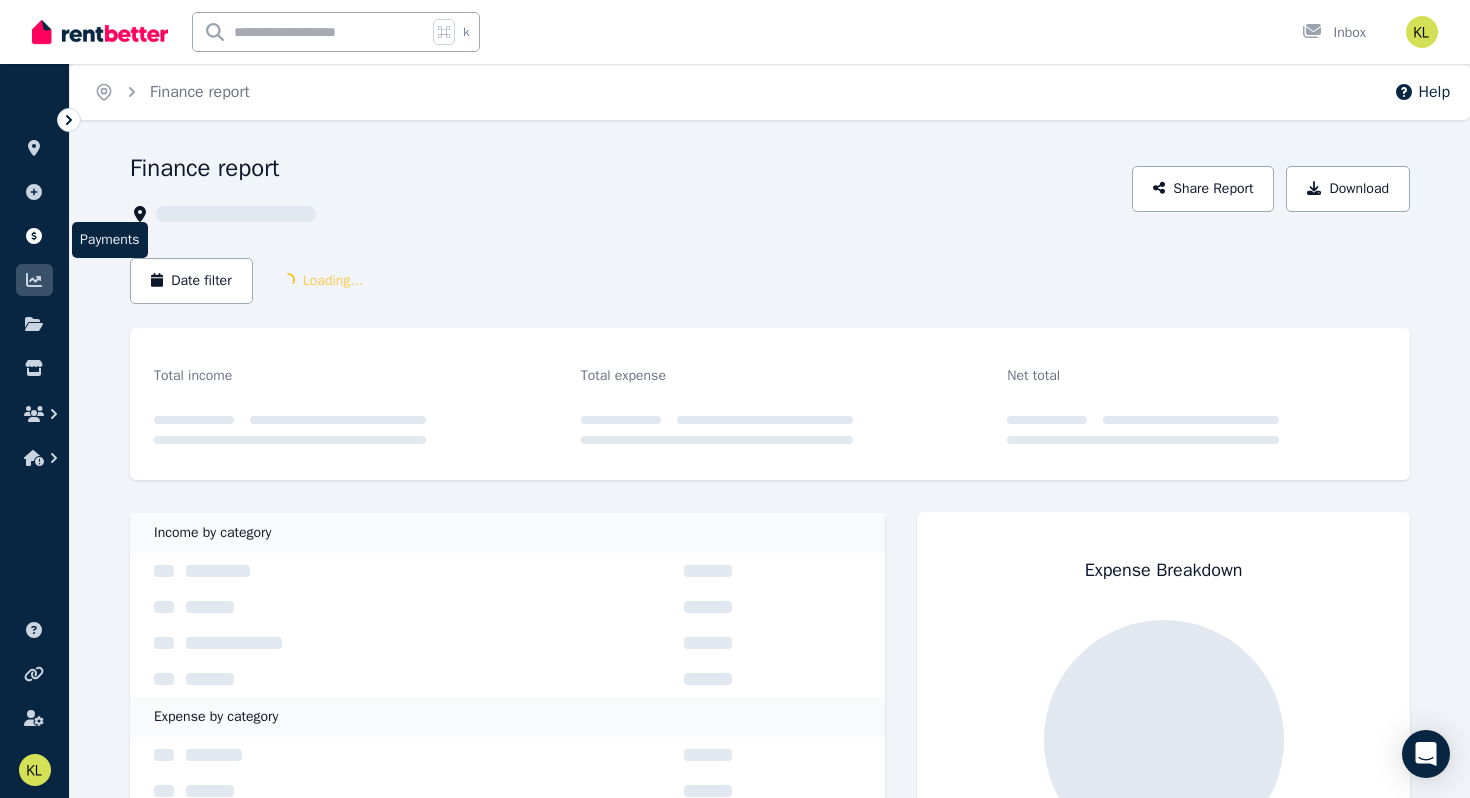 click 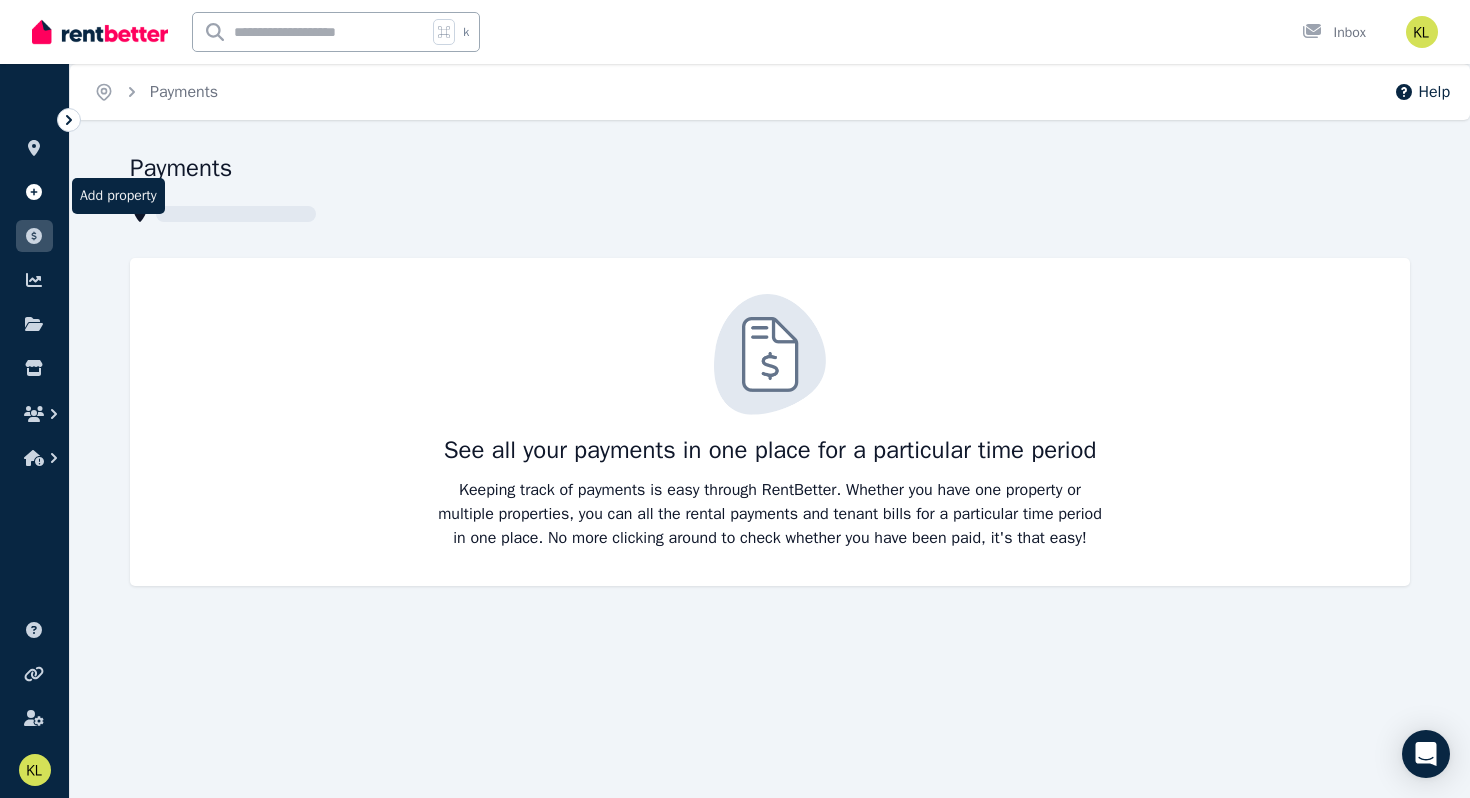 click at bounding box center [34, 192] 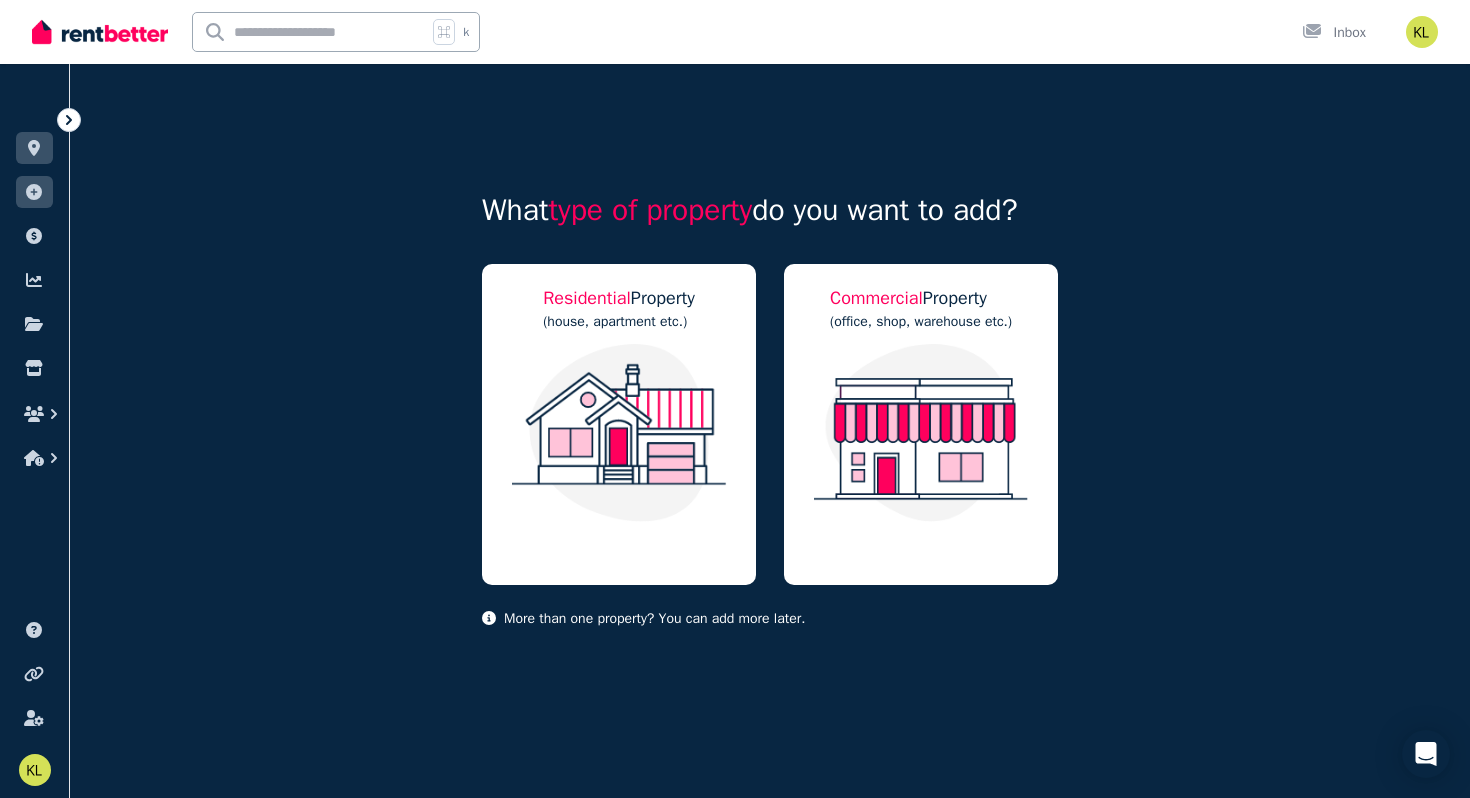 click 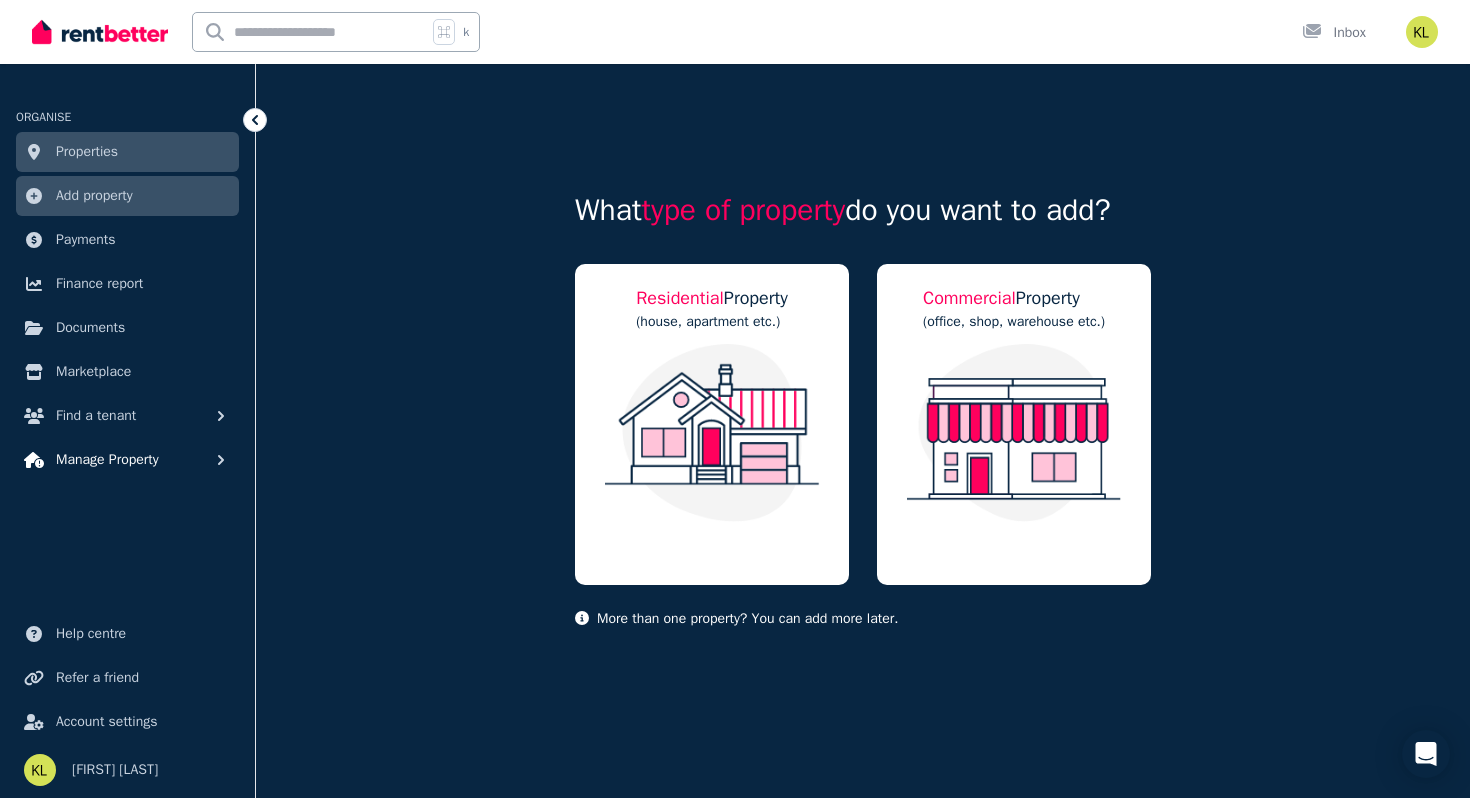 click on "Manage Property" at bounding box center (107, 460) 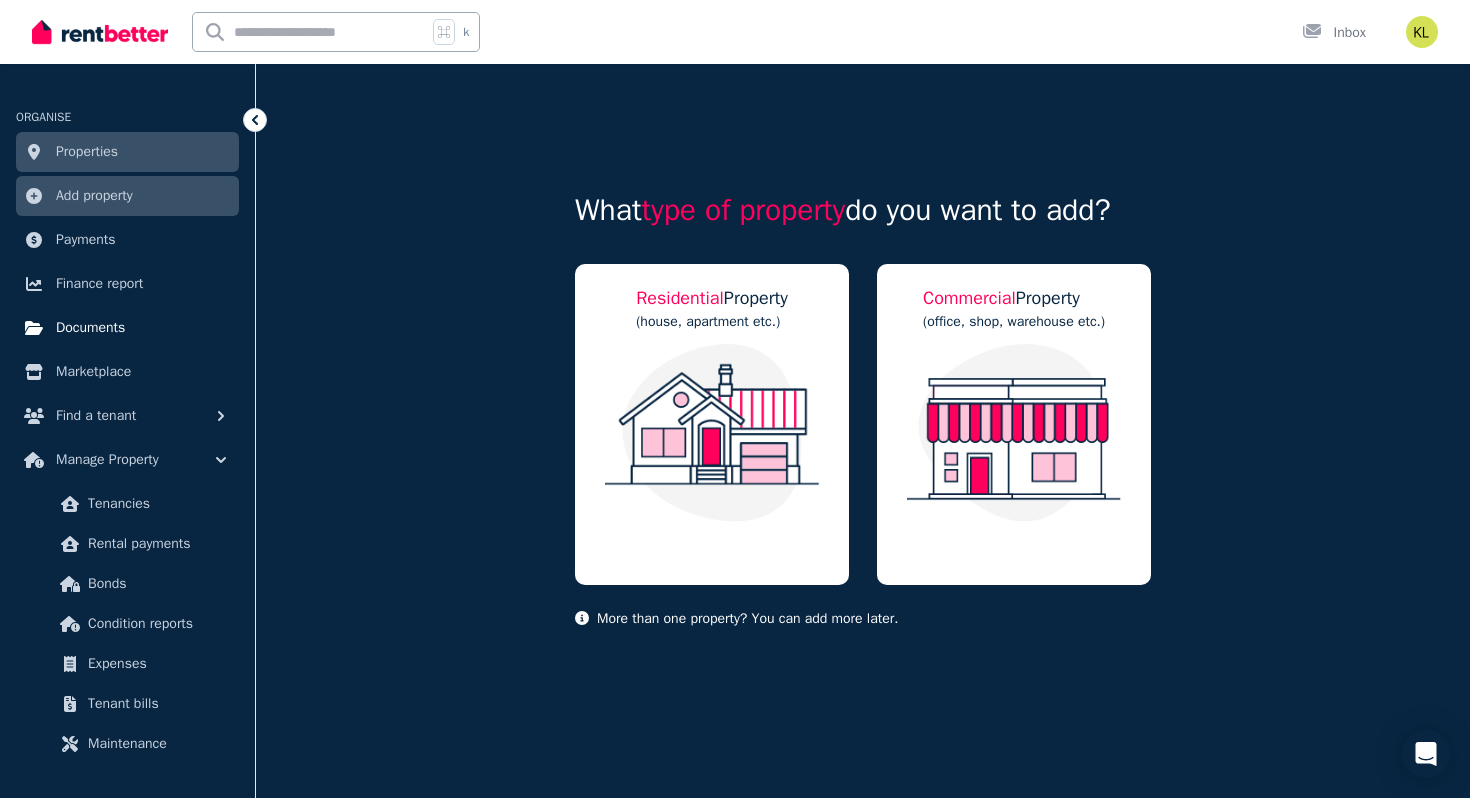 click on "Documents" at bounding box center (90, 328) 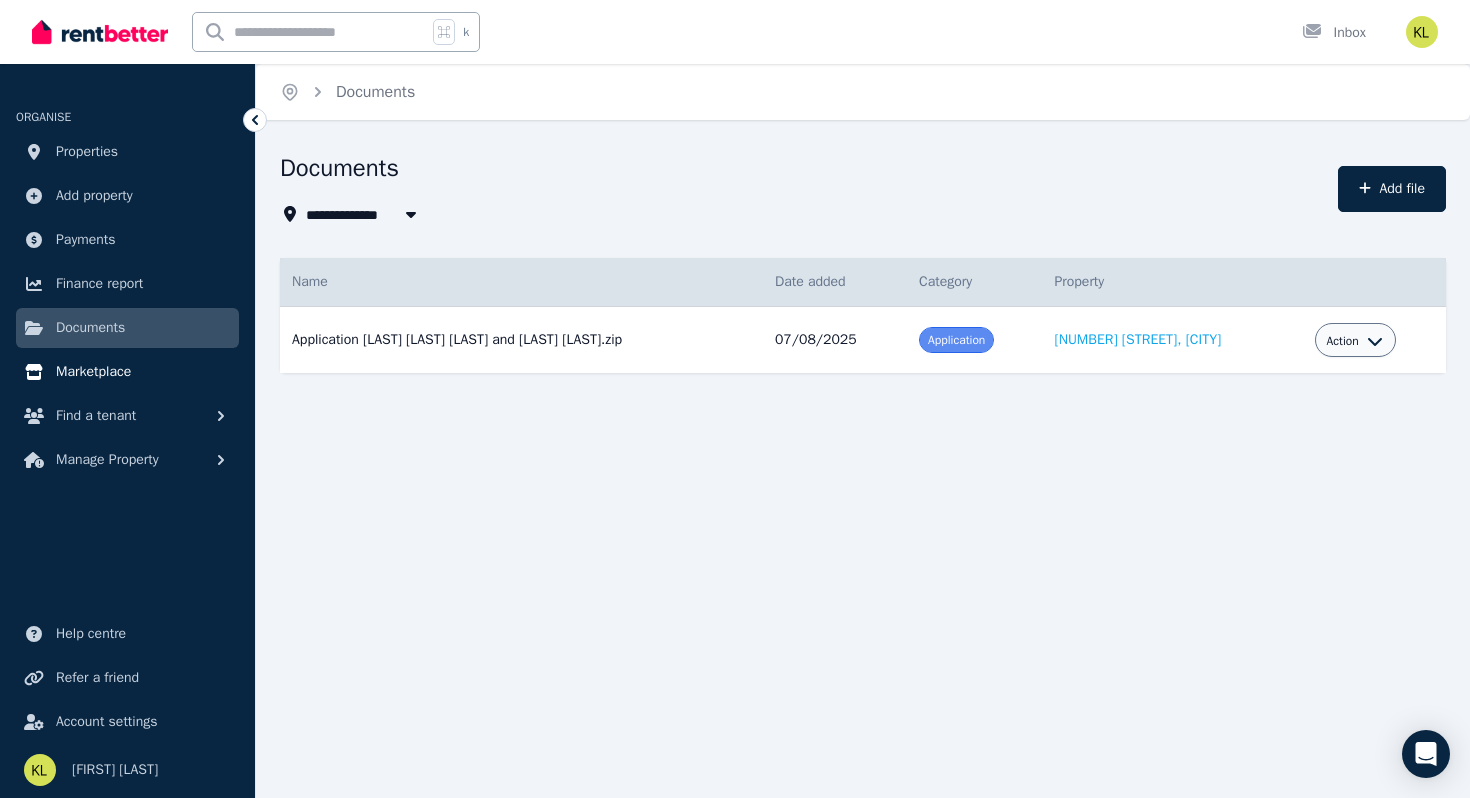 click on "Marketplace" at bounding box center [93, 372] 